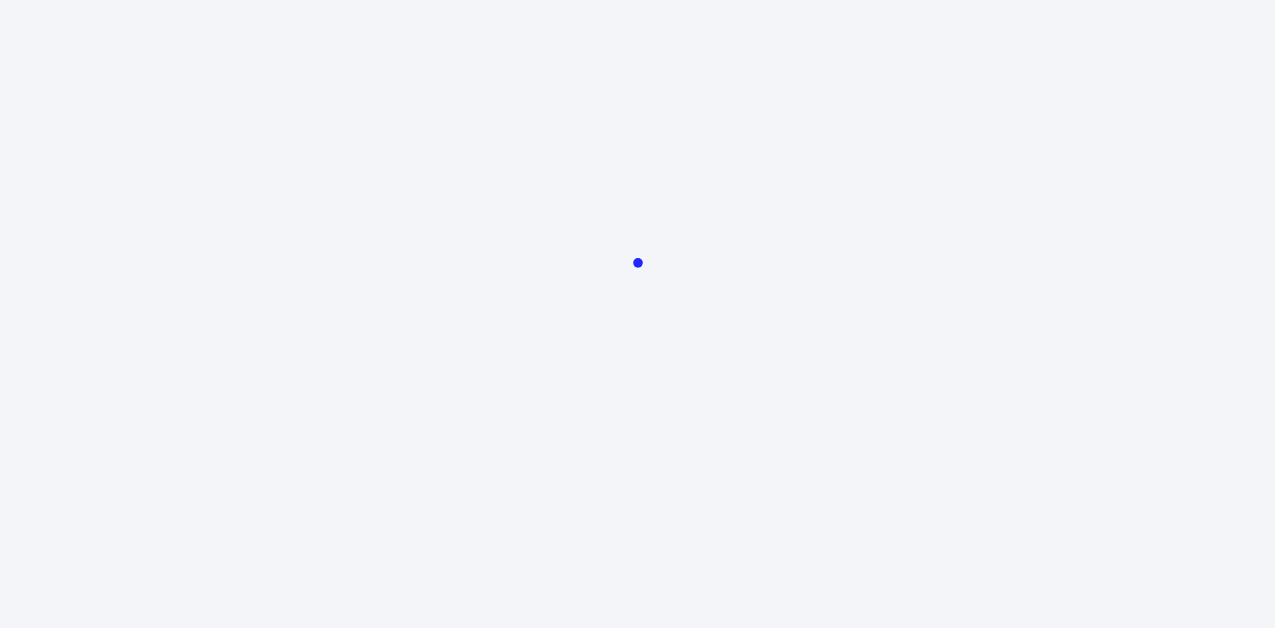 scroll, scrollTop: 0, scrollLeft: 0, axis: both 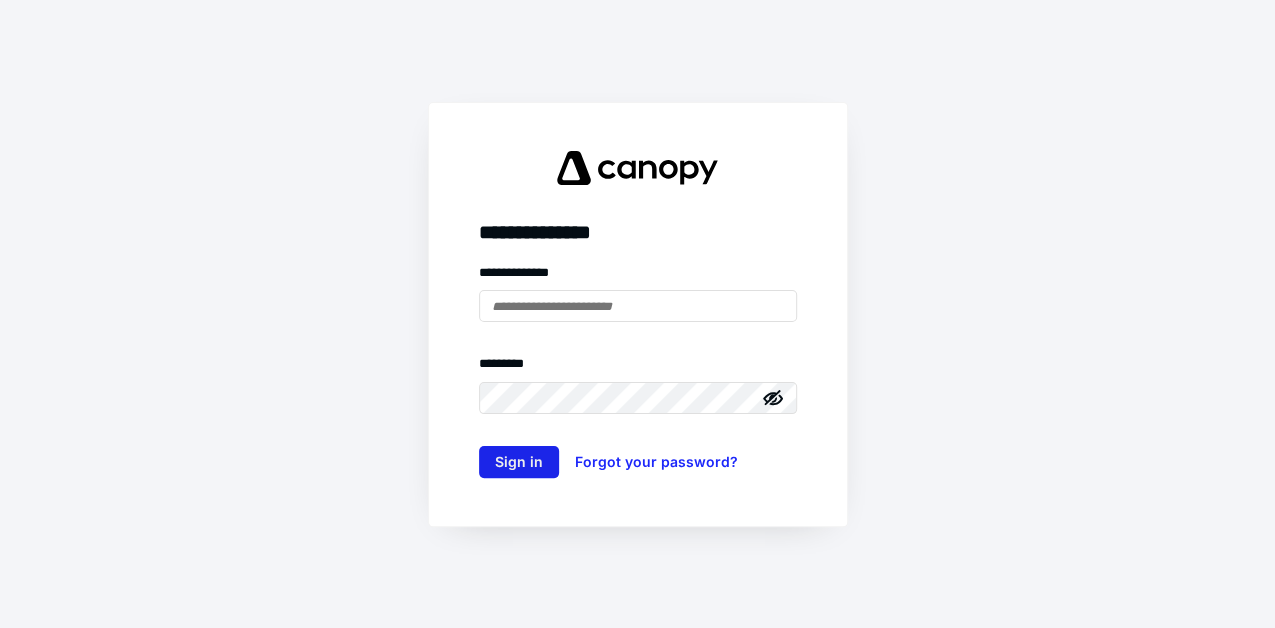 type on "**********" 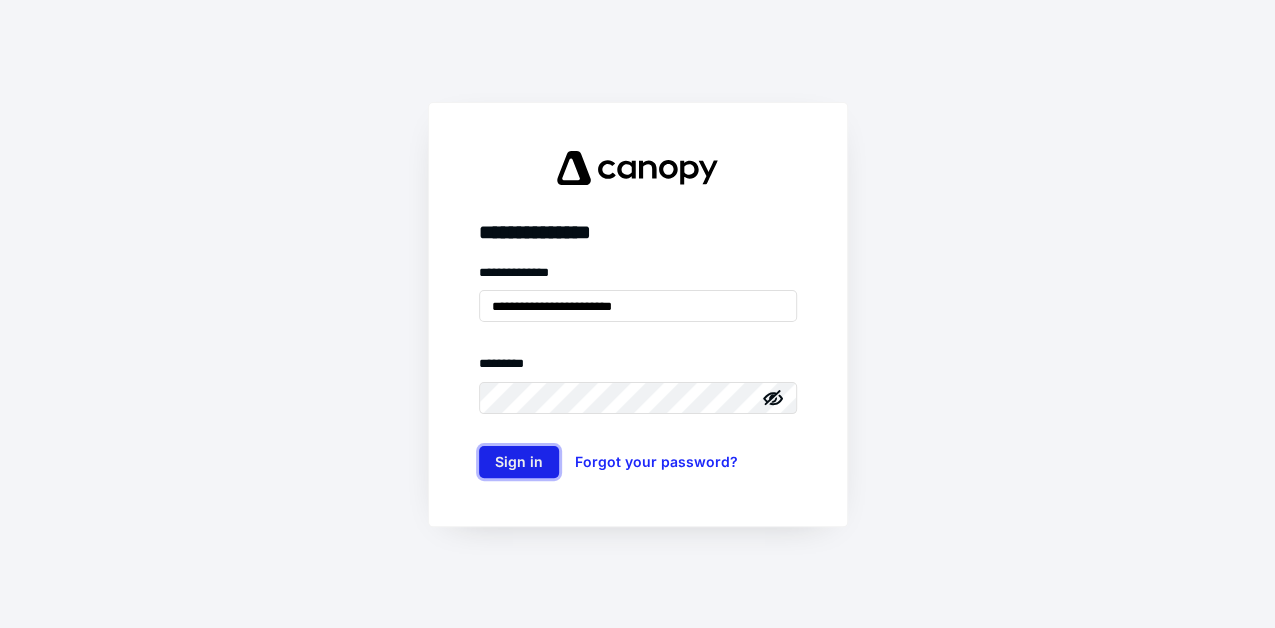 click on "Sign in" at bounding box center (519, 462) 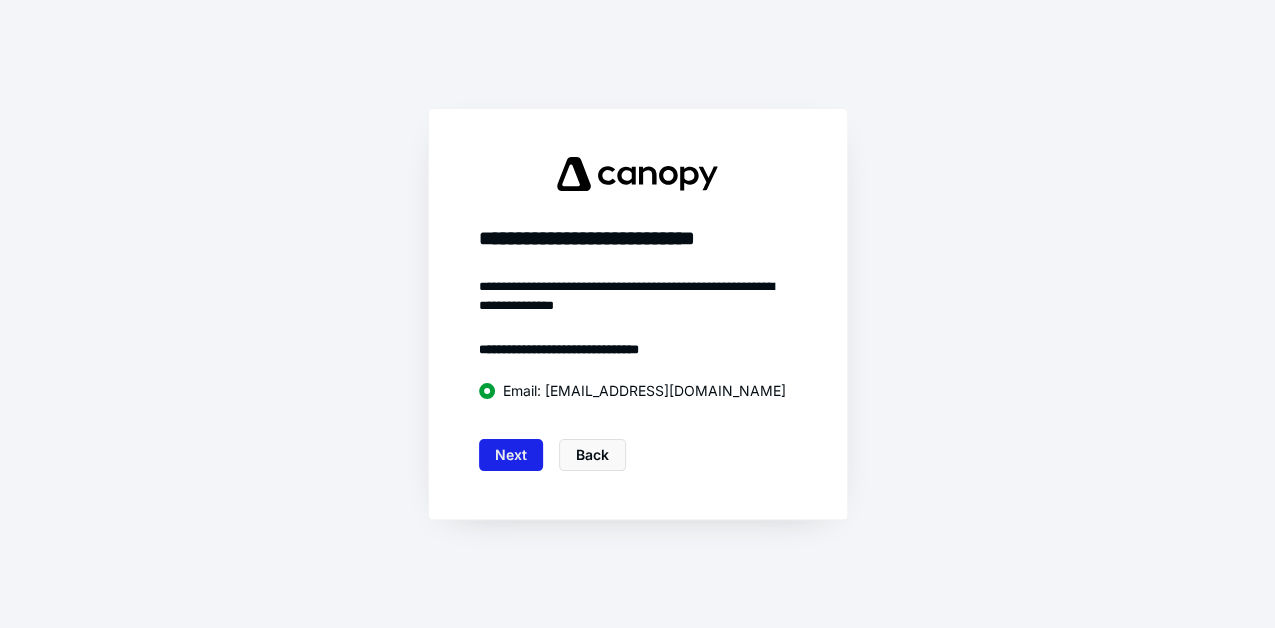 click on "Next" at bounding box center [511, 455] 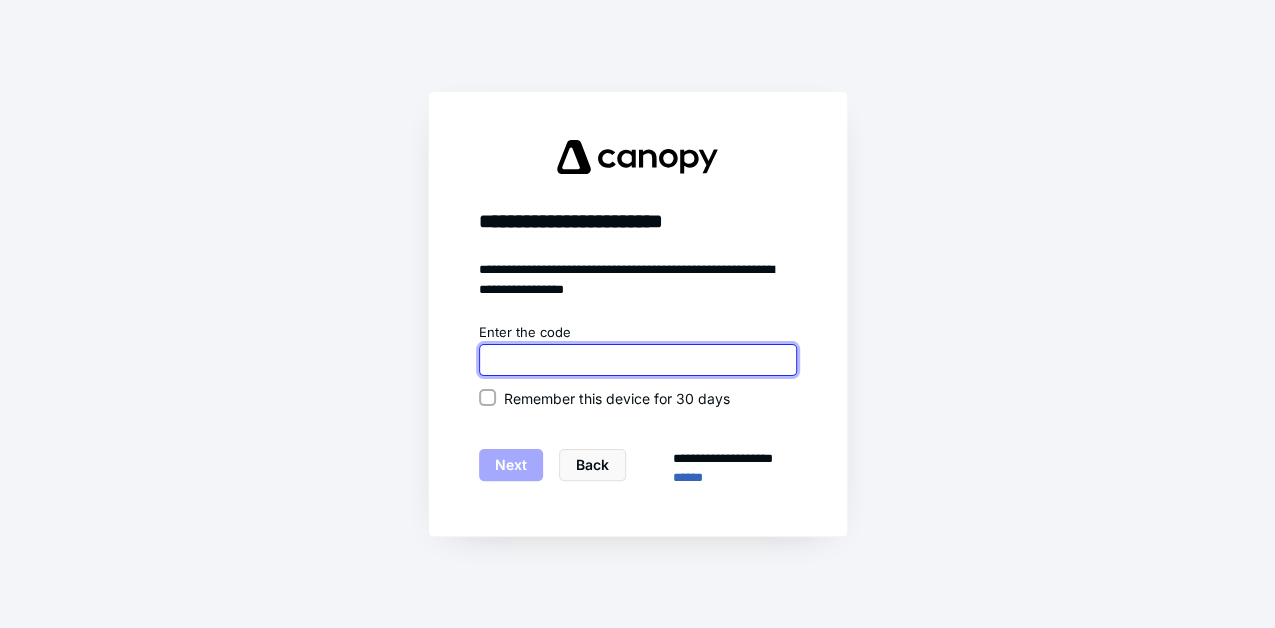 click at bounding box center (638, 360) 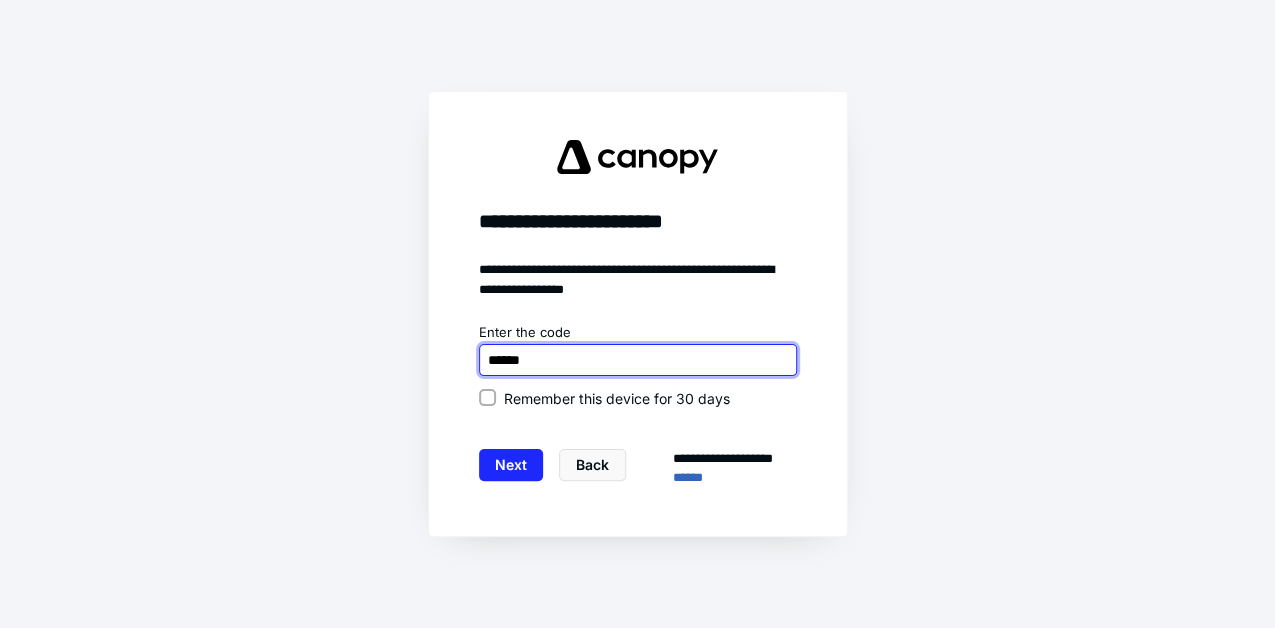 type on "******" 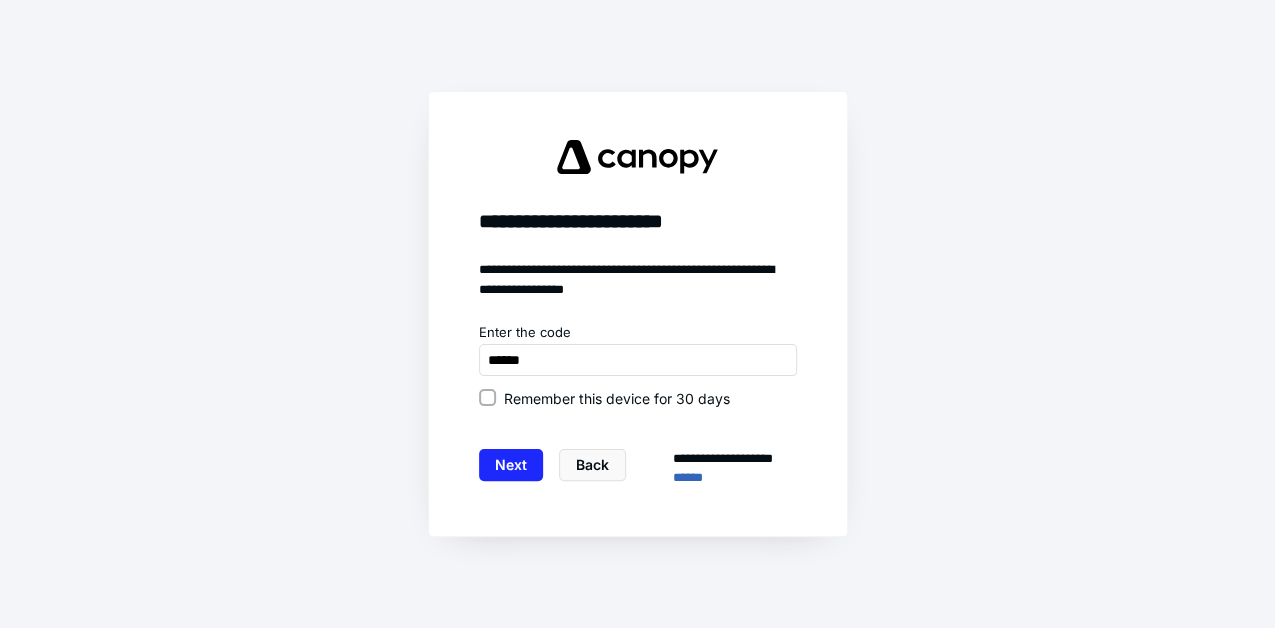 click 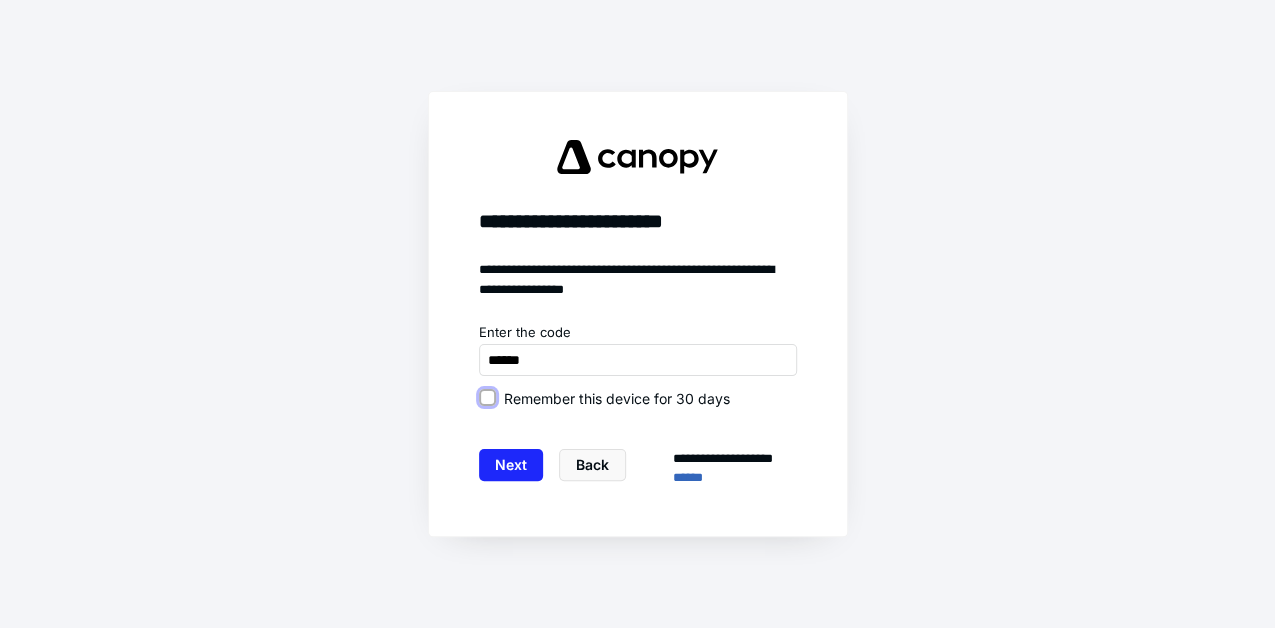 click on "Remember this device for 30 days" at bounding box center [487, 398] 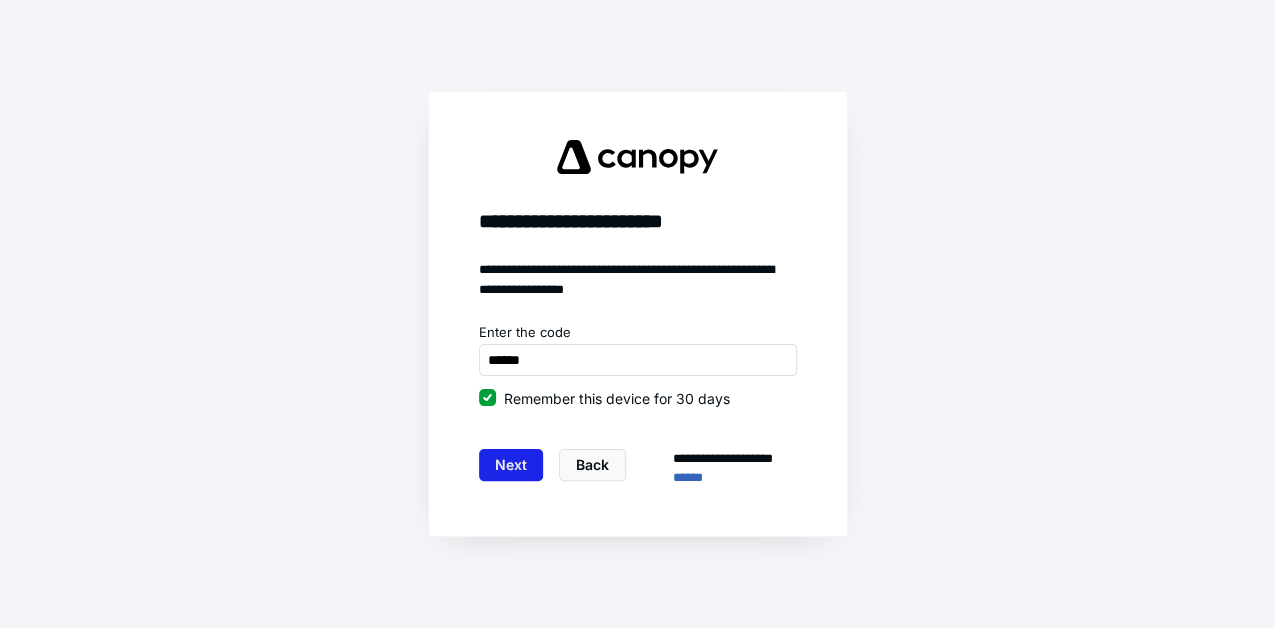 click on "Next" at bounding box center (511, 465) 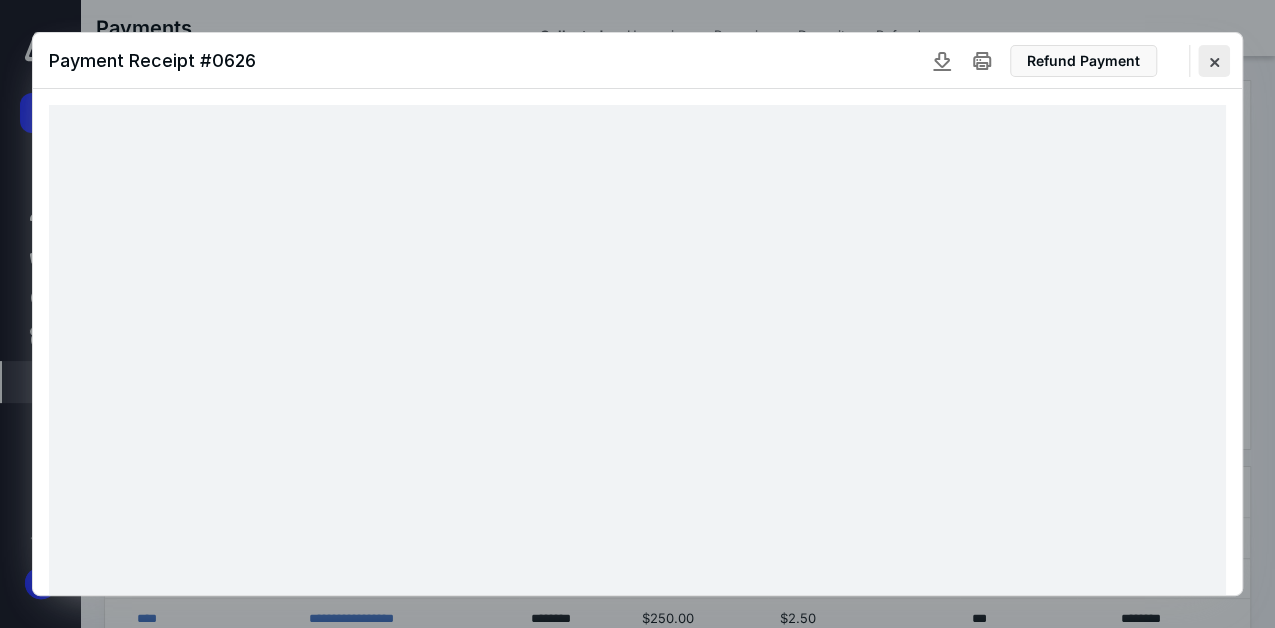scroll, scrollTop: 0, scrollLeft: 0, axis: both 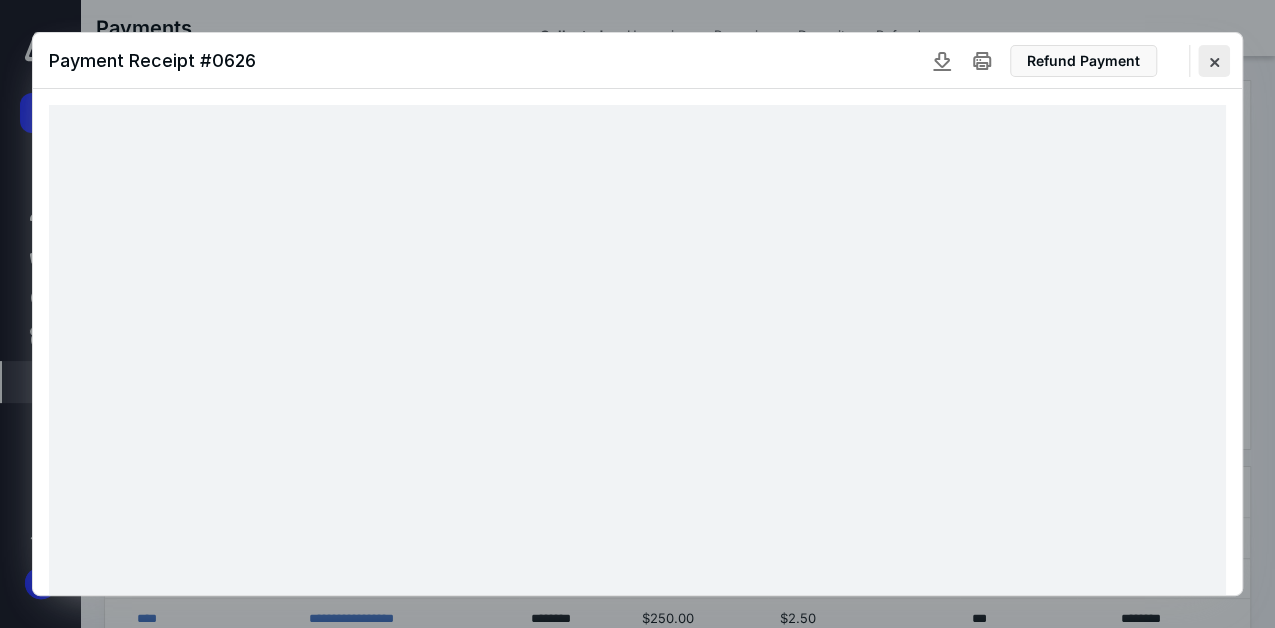 click at bounding box center (1214, 61) 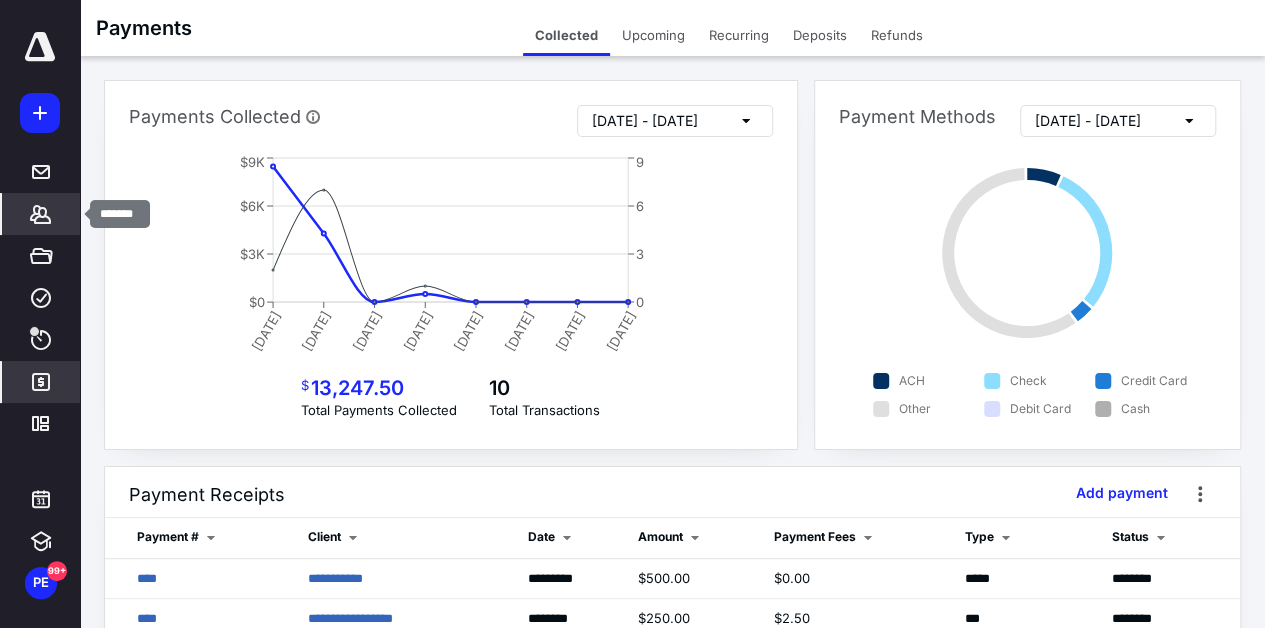 click 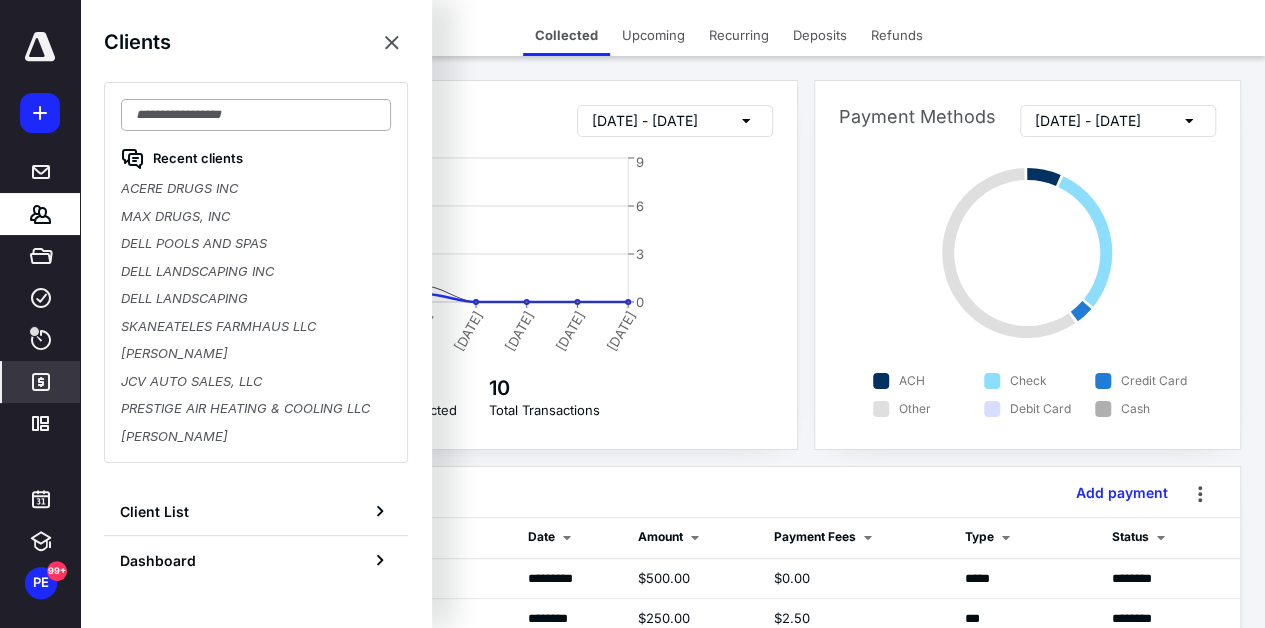 click at bounding box center (256, 115) 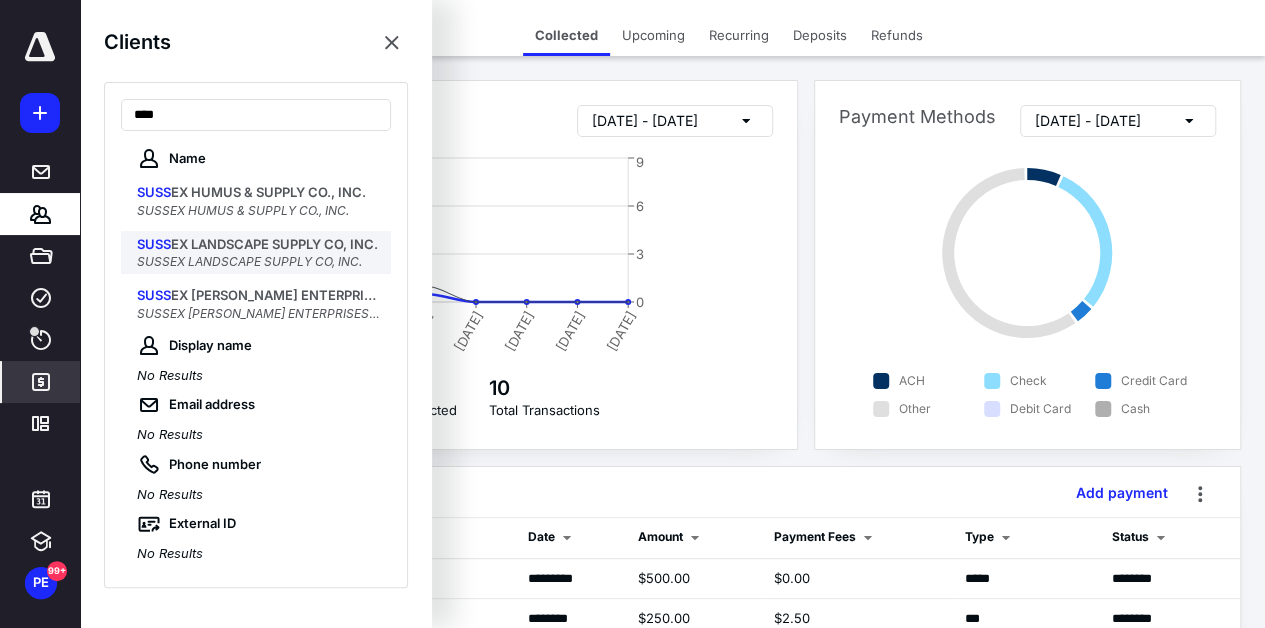 type on "****" 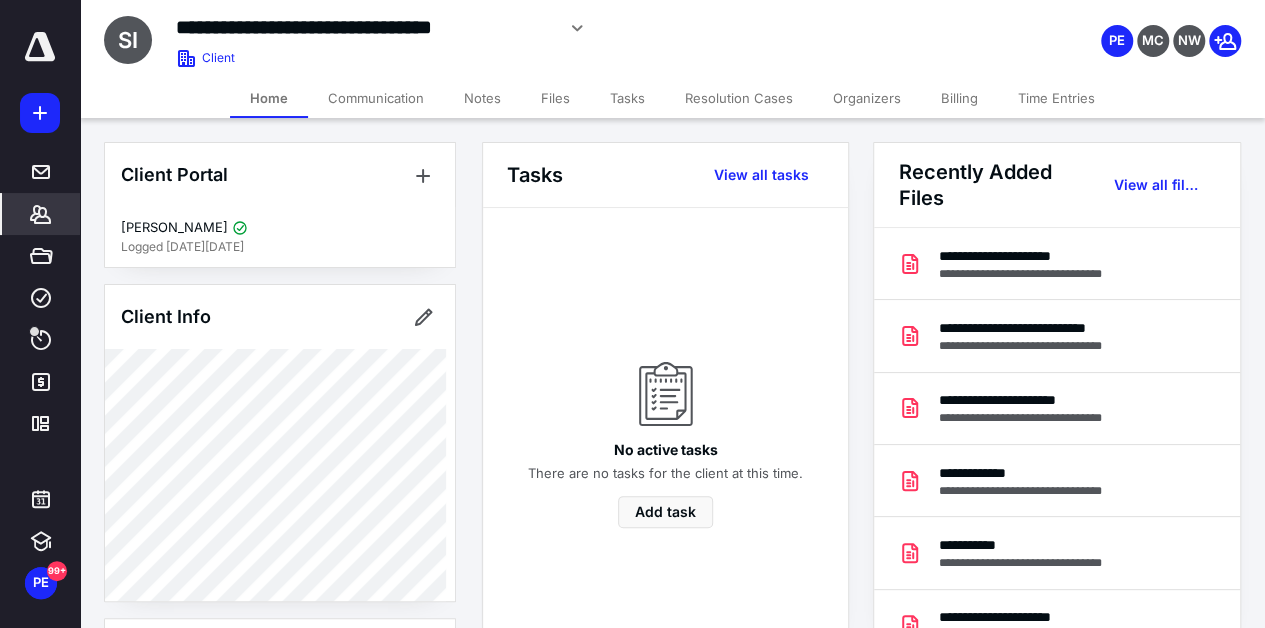 click on "Files" at bounding box center (555, 98) 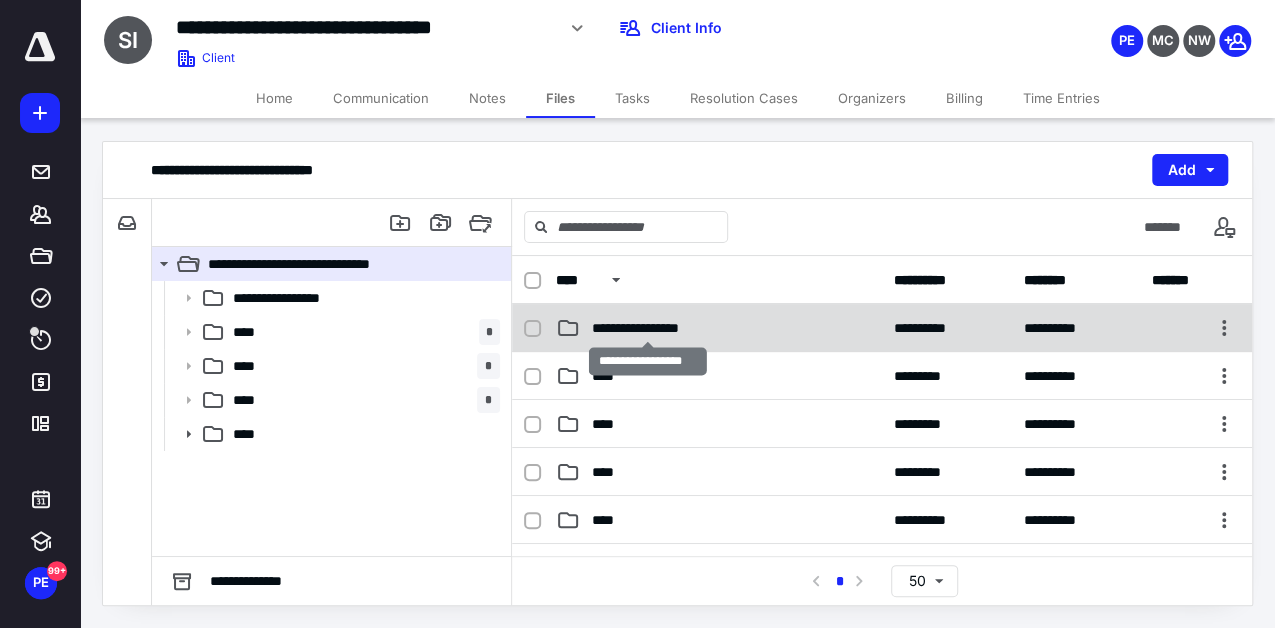 click on "**********" at bounding box center (648, 328) 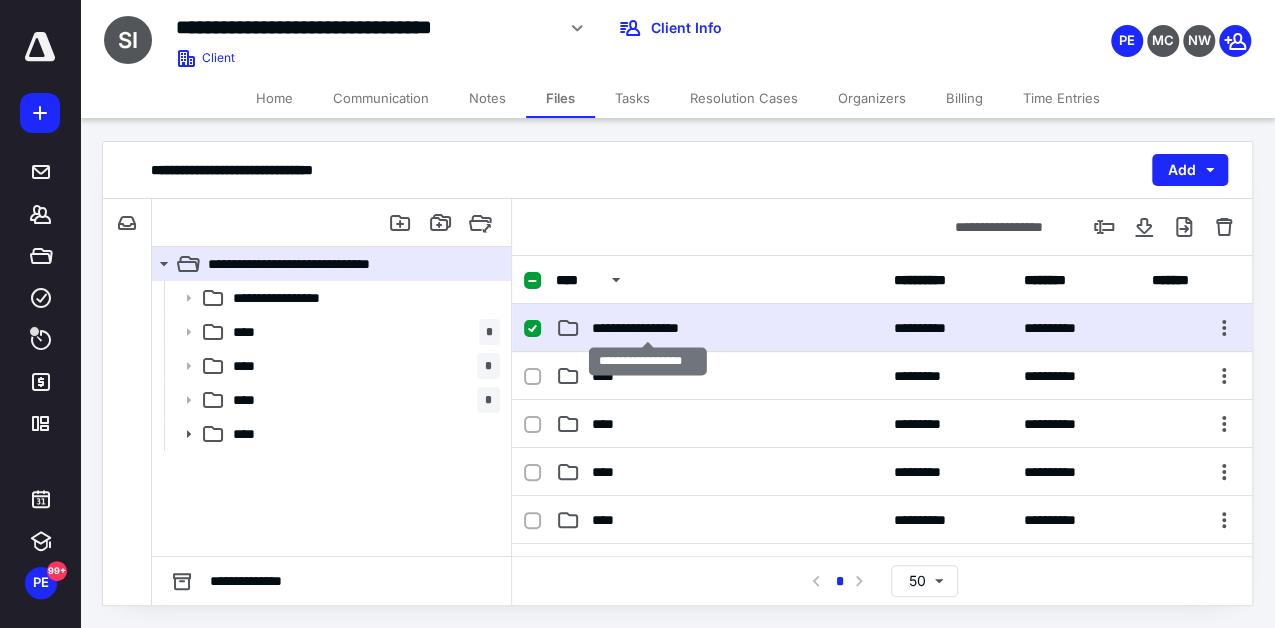 click on "**********" at bounding box center (648, 328) 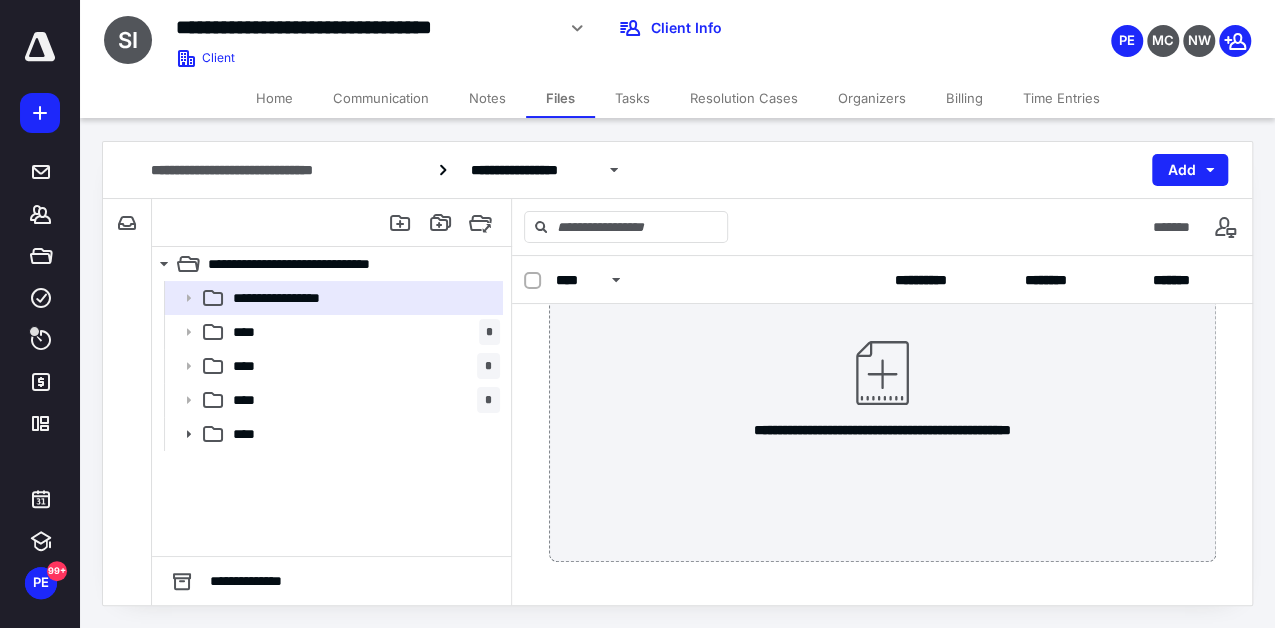 scroll, scrollTop: 148, scrollLeft: 0, axis: vertical 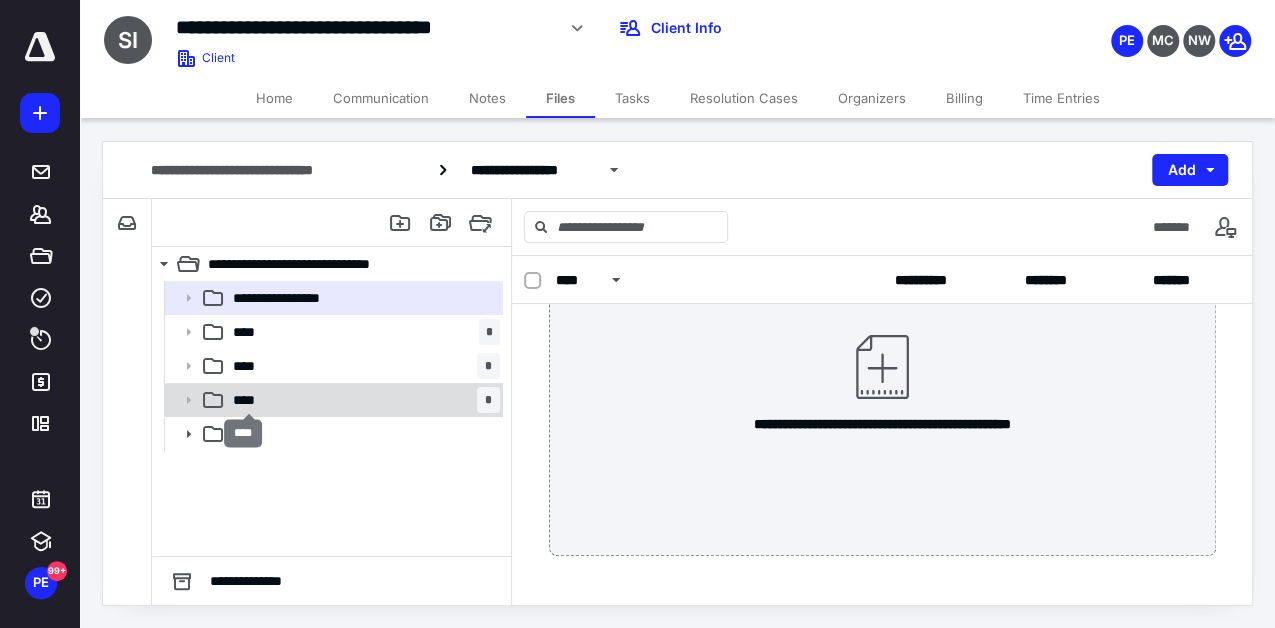 click on "****" at bounding box center [250, 400] 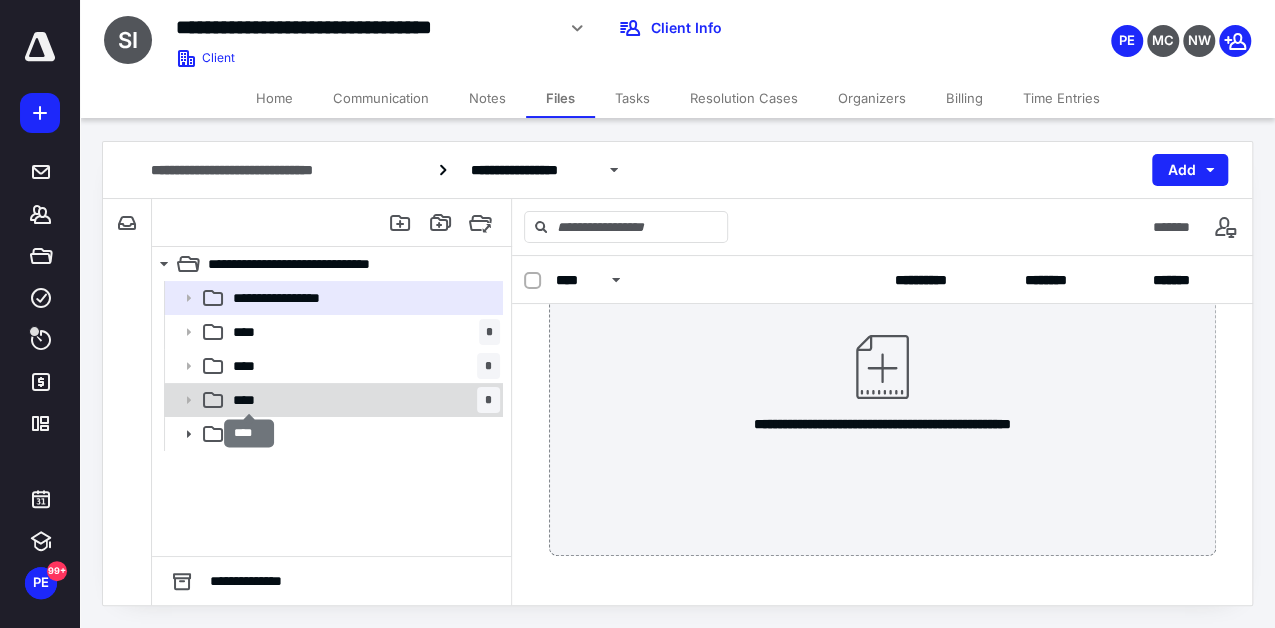 scroll, scrollTop: 0, scrollLeft: 0, axis: both 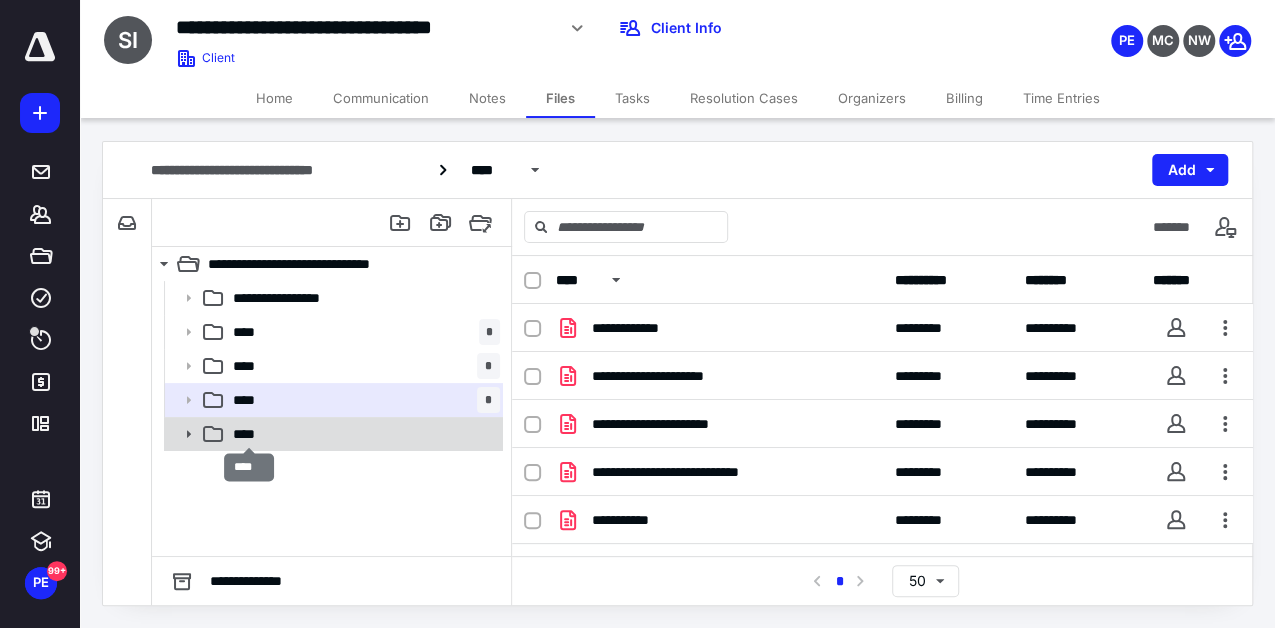 click on "****" at bounding box center (250, 434) 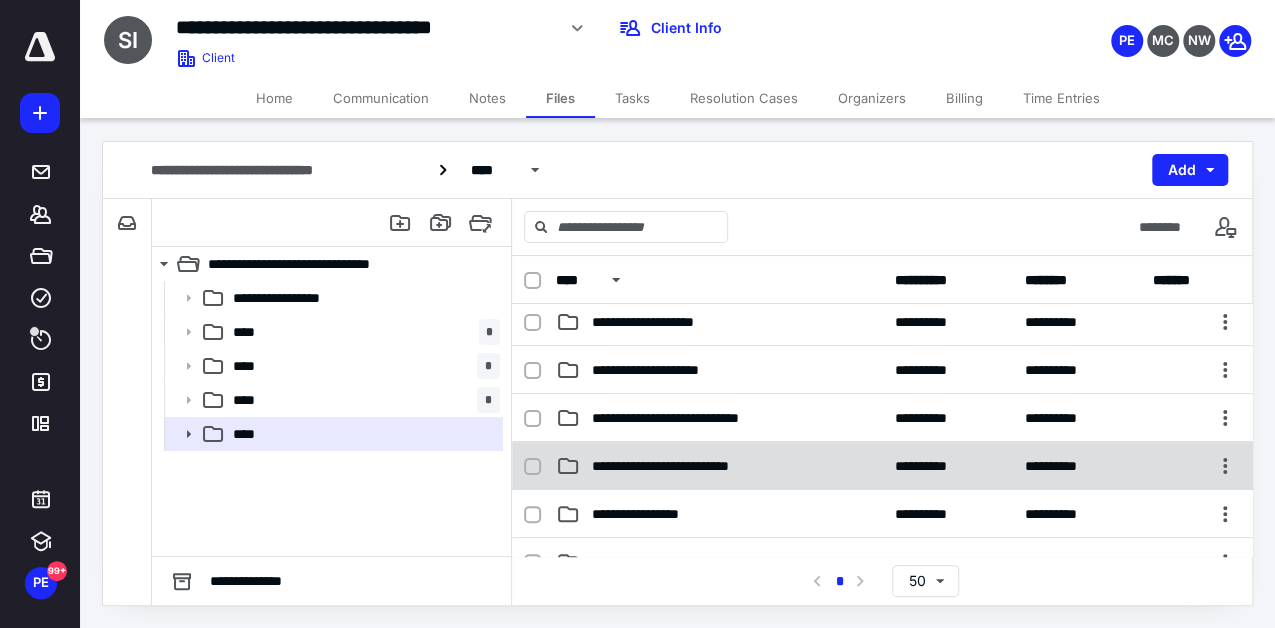 scroll, scrollTop: 0, scrollLeft: 0, axis: both 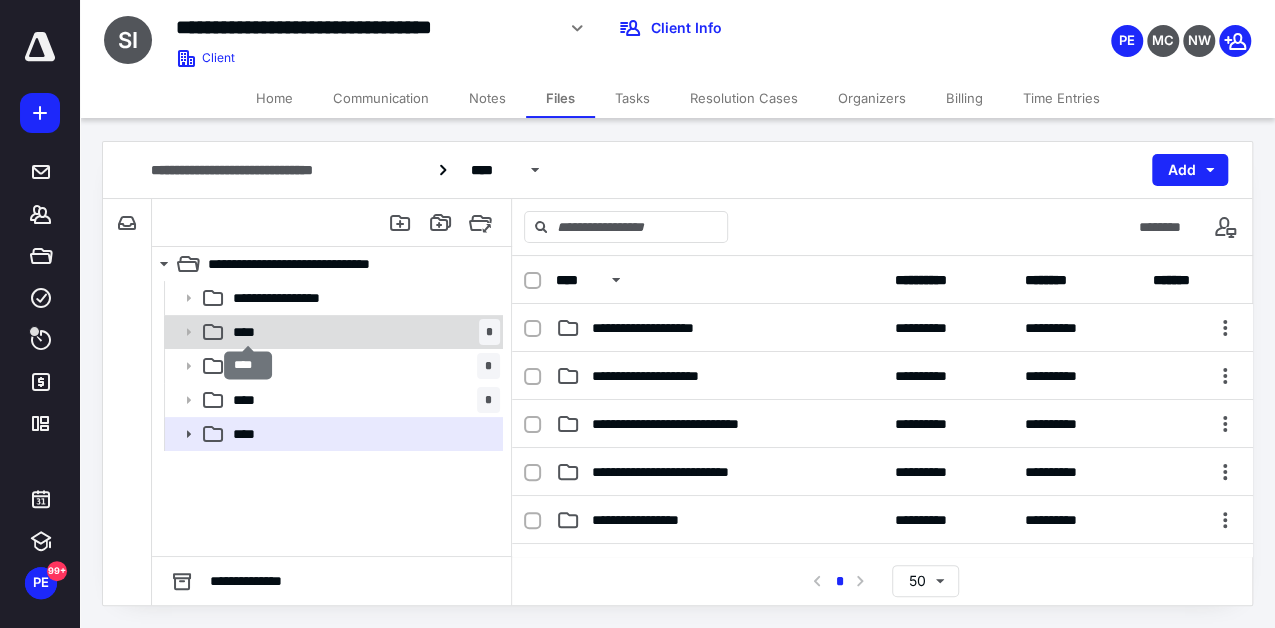 click on "****" at bounding box center [249, 332] 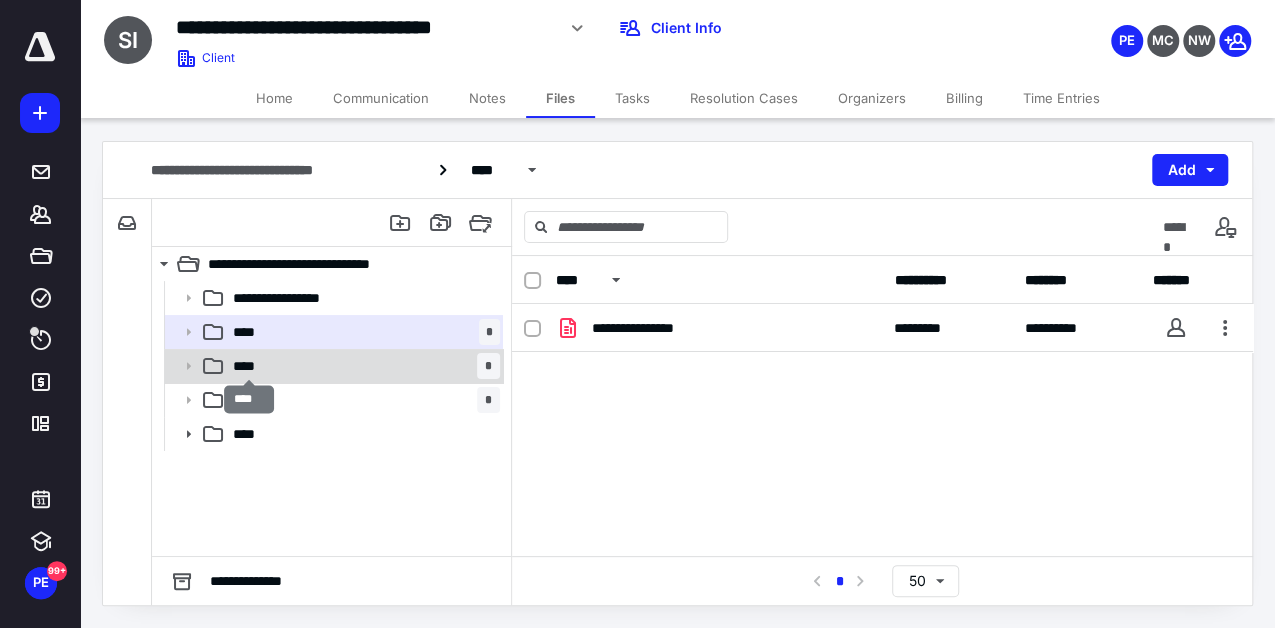 click on "****" at bounding box center [250, 366] 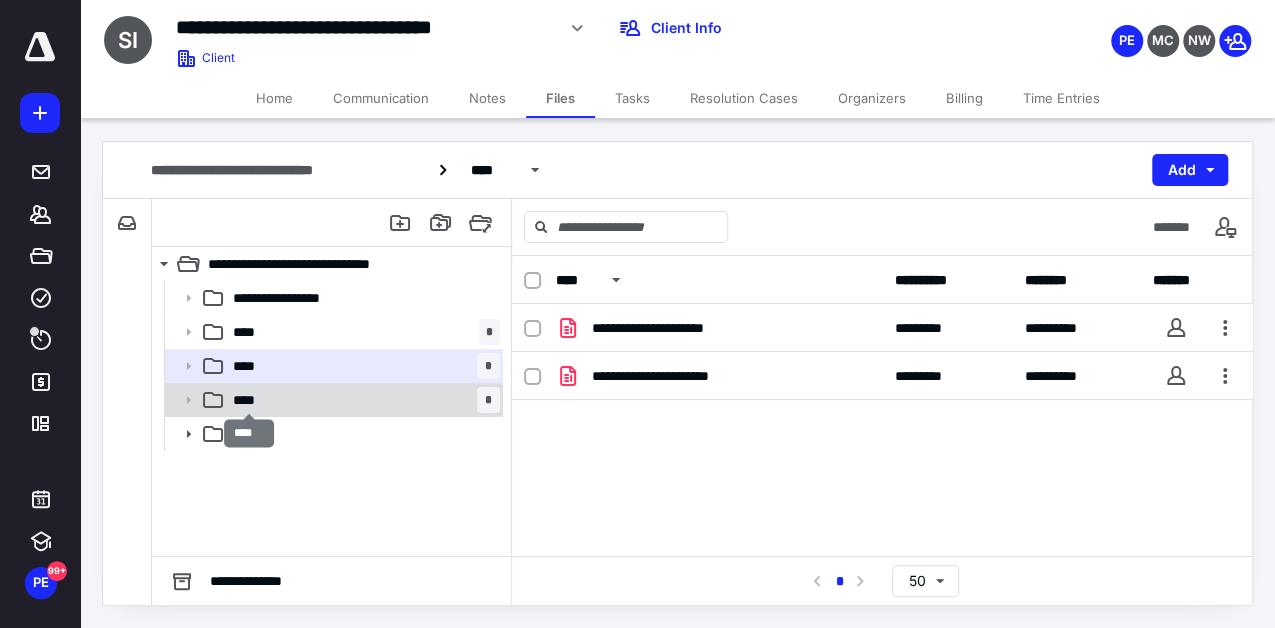 click on "****" at bounding box center (250, 400) 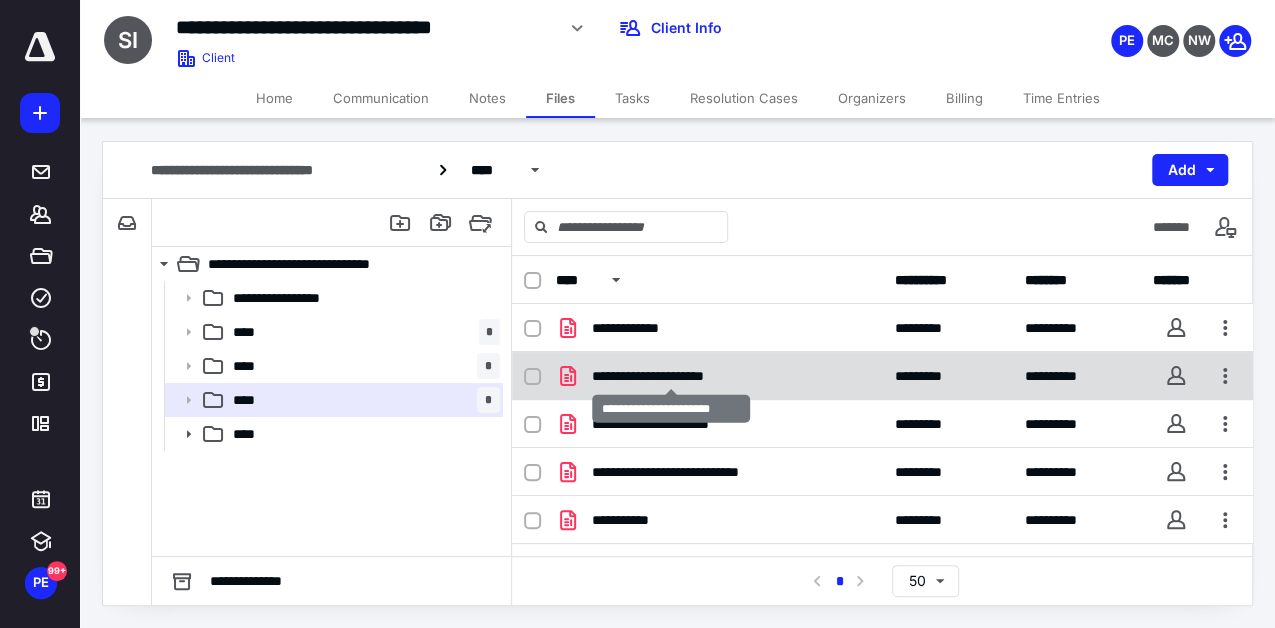 click on "**********" at bounding box center [671, 376] 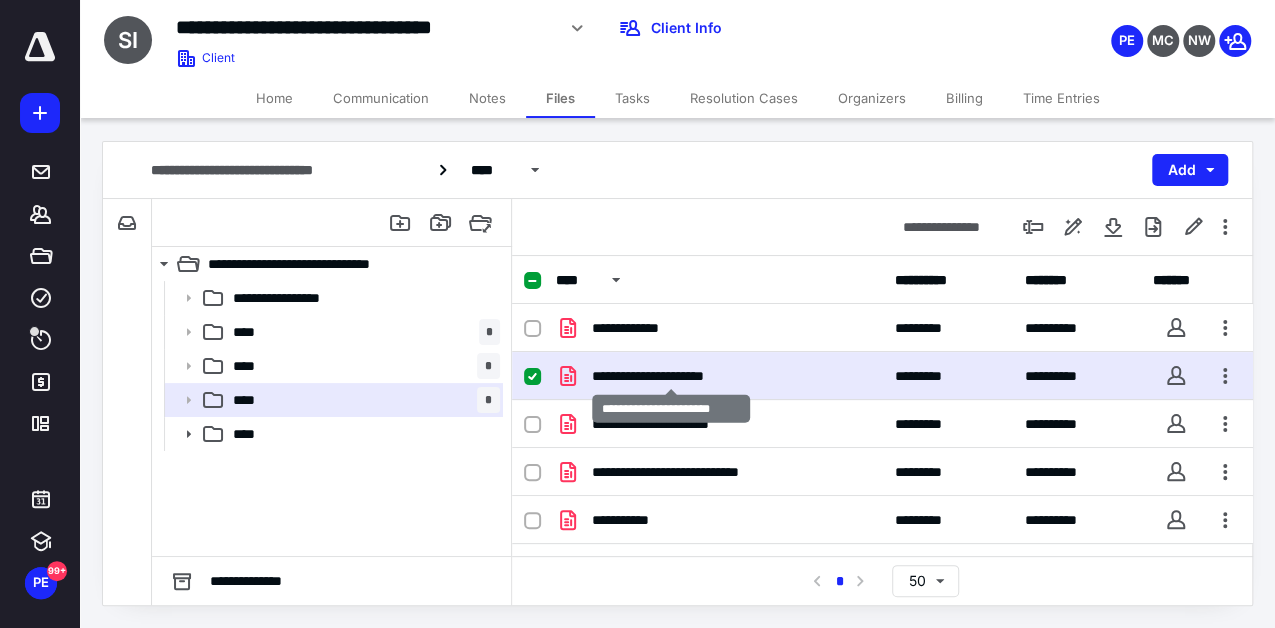 click on "**********" at bounding box center [671, 376] 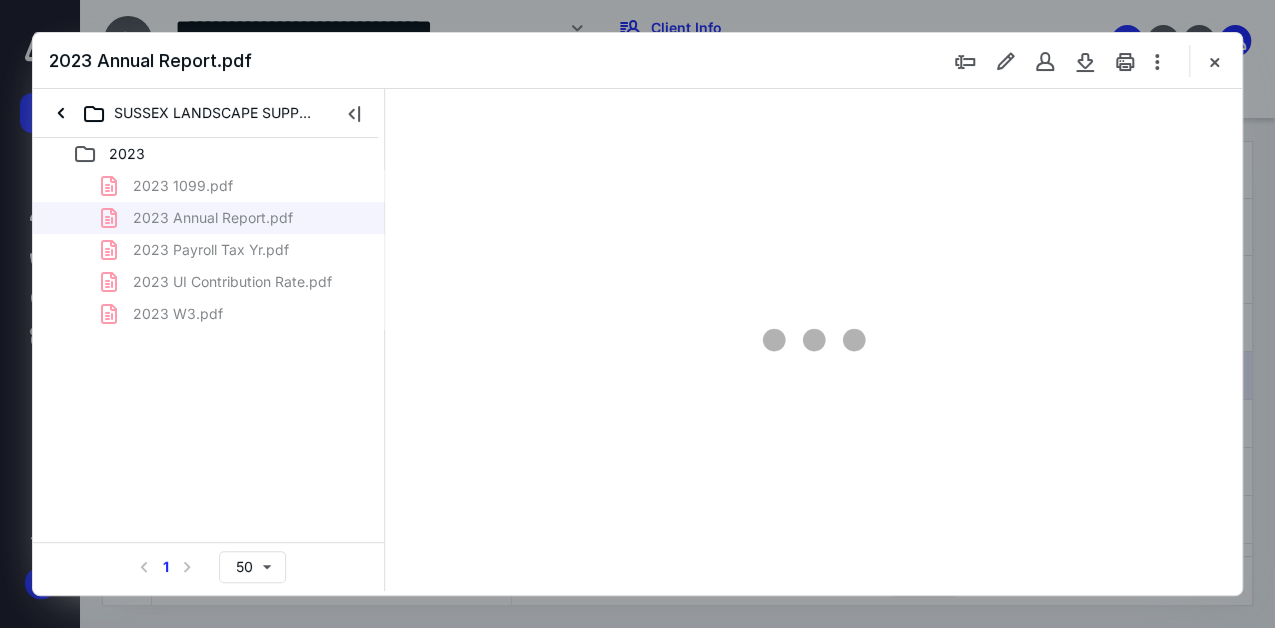 scroll, scrollTop: 0, scrollLeft: 0, axis: both 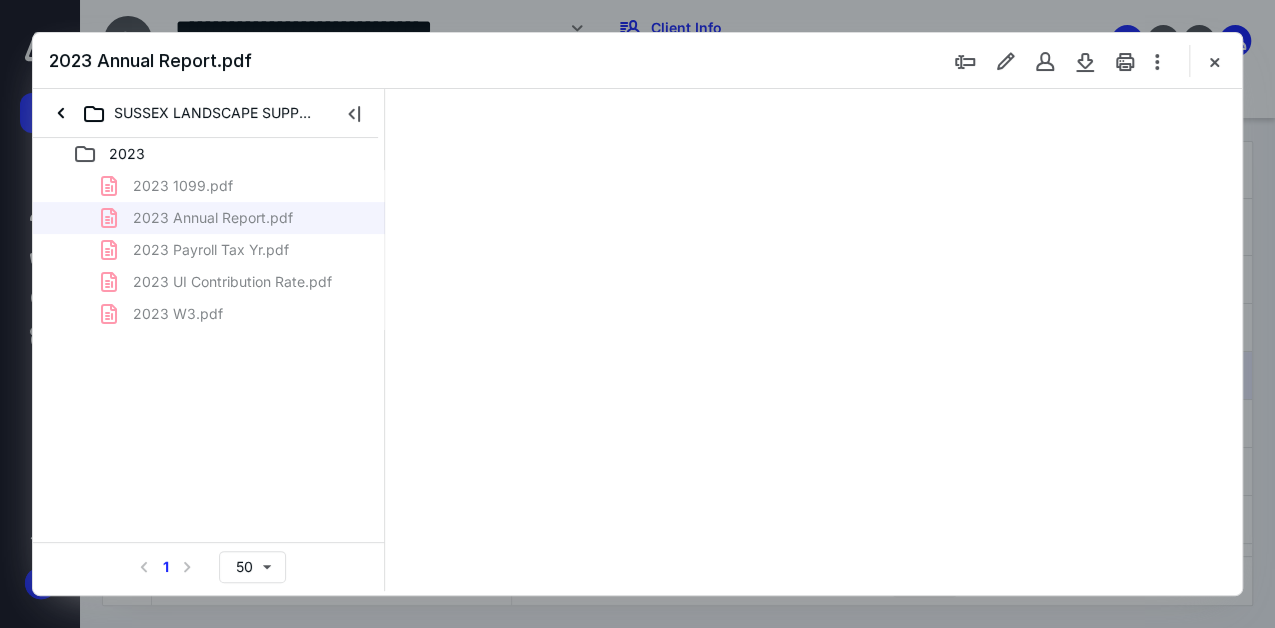 type on "50" 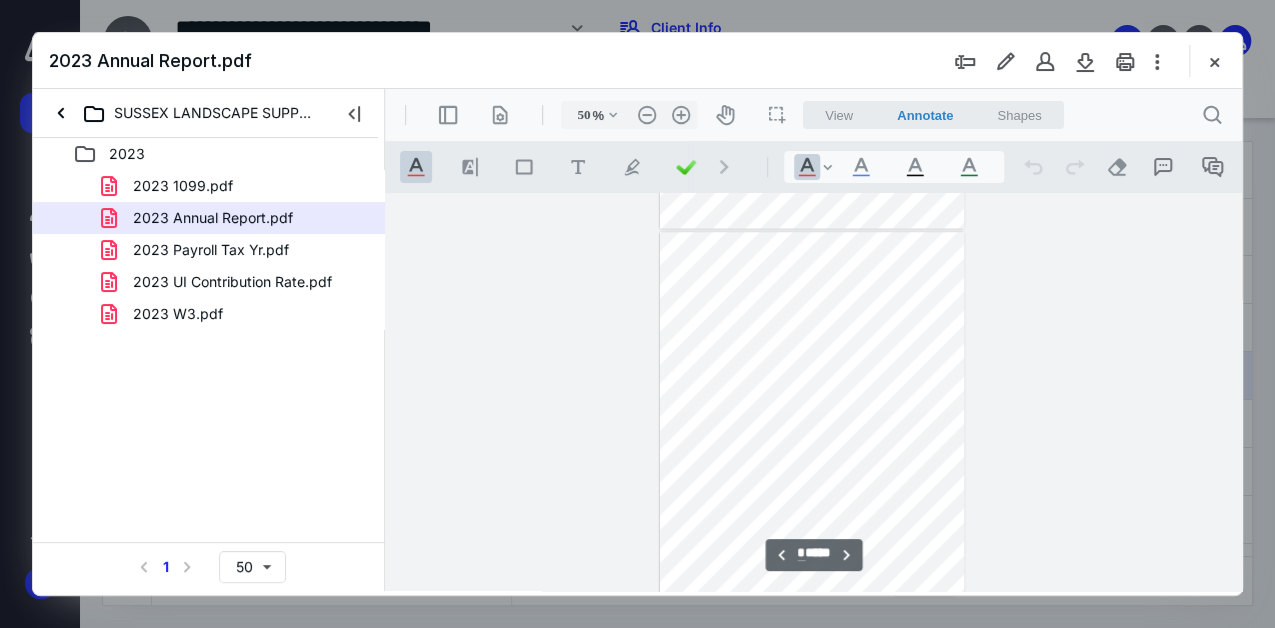 scroll, scrollTop: 1572, scrollLeft: 0, axis: vertical 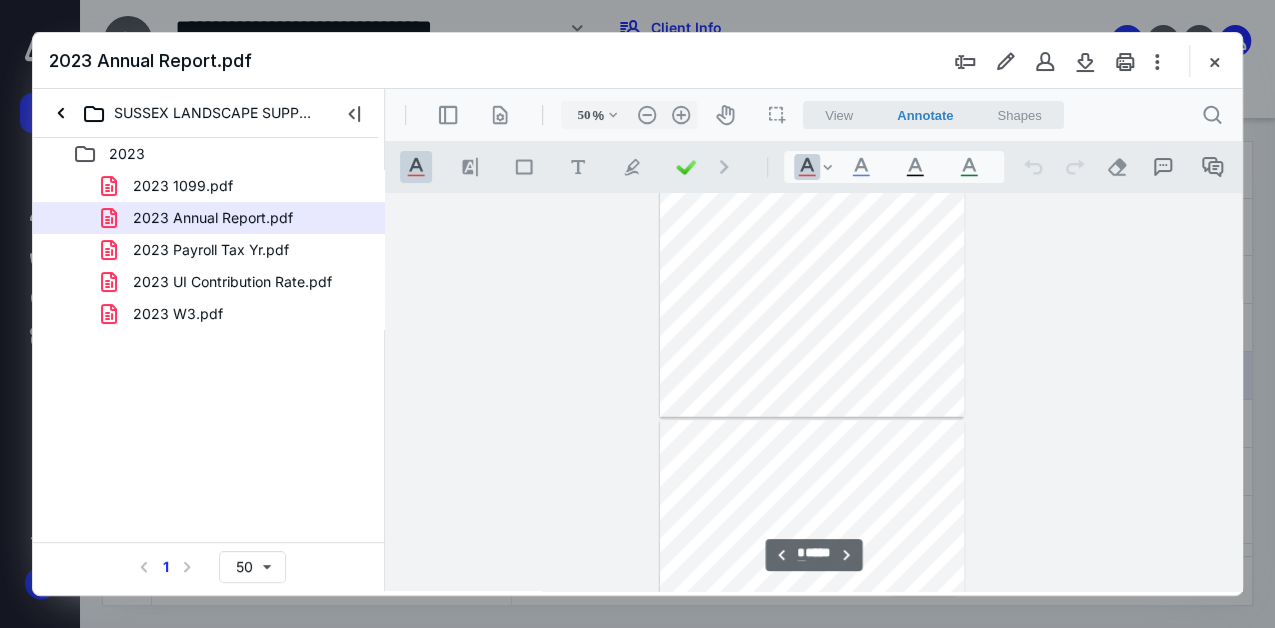 type on "*" 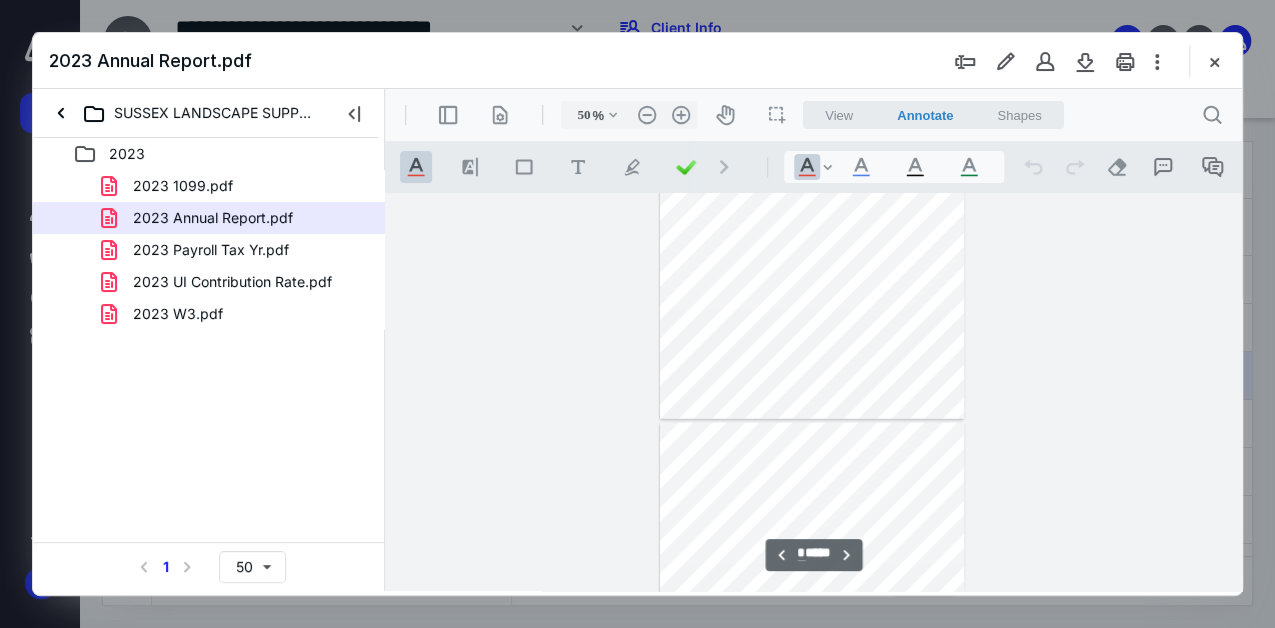 scroll, scrollTop: 2172, scrollLeft: 0, axis: vertical 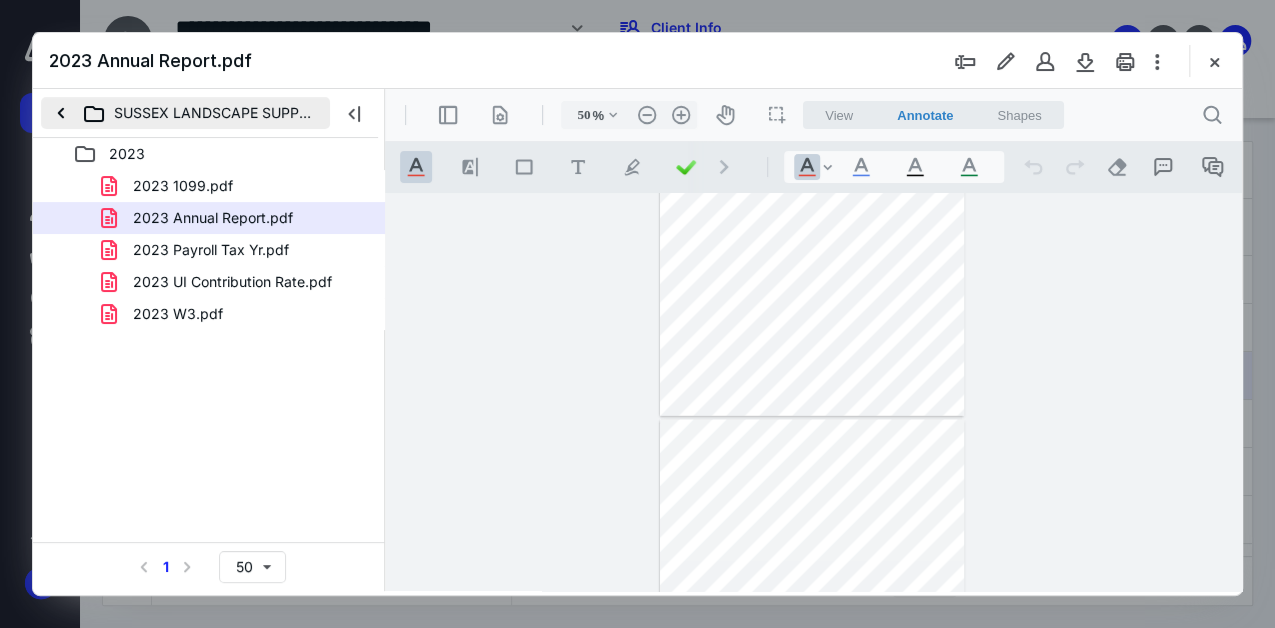 click on "SUSSEX LANDSCAPE SUPPLY CO, INC." at bounding box center [185, 113] 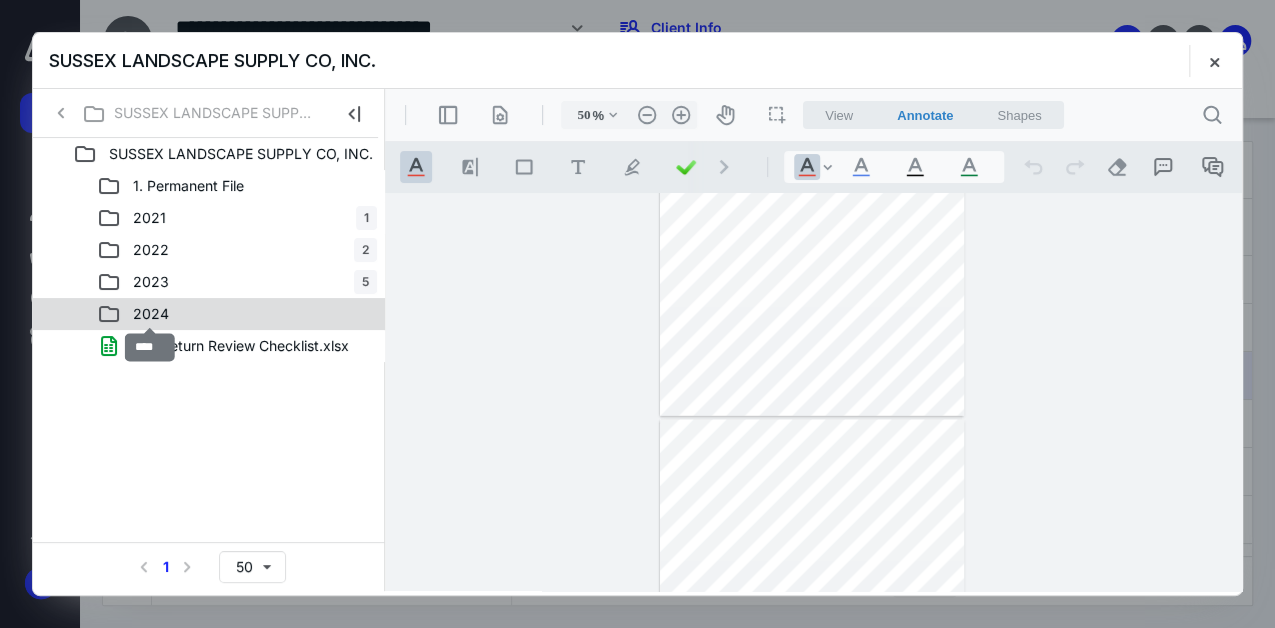 click on "2024" at bounding box center [151, 314] 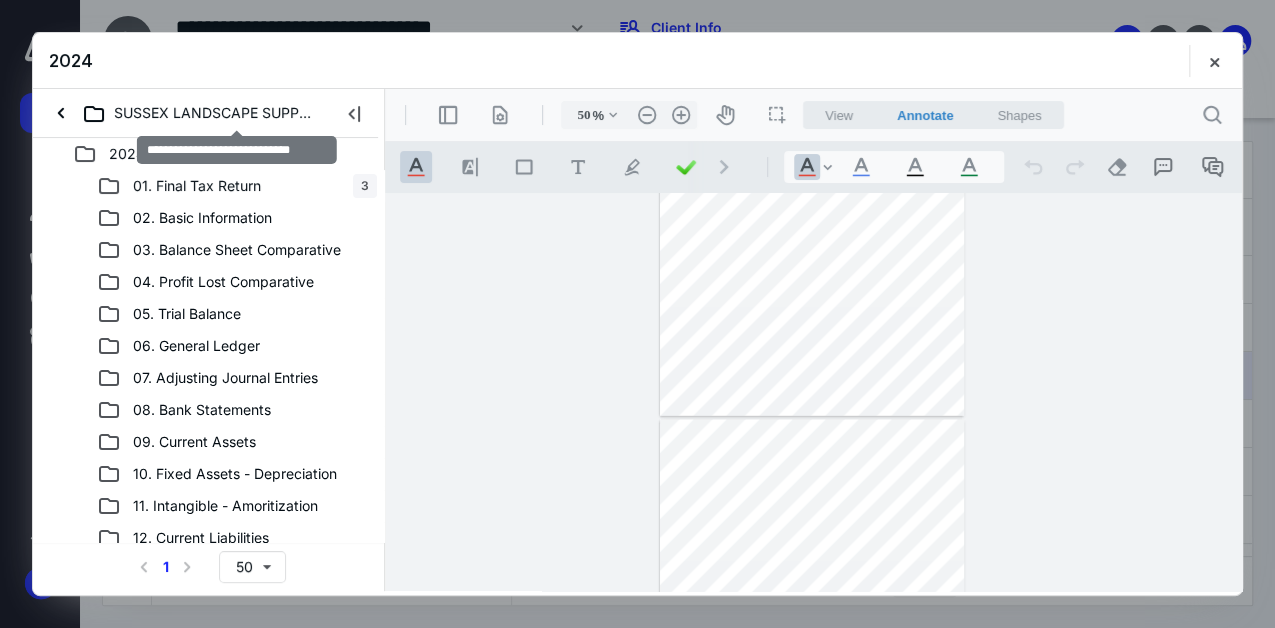 scroll, scrollTop: 202, scrollLeft: 0, axis: vertical 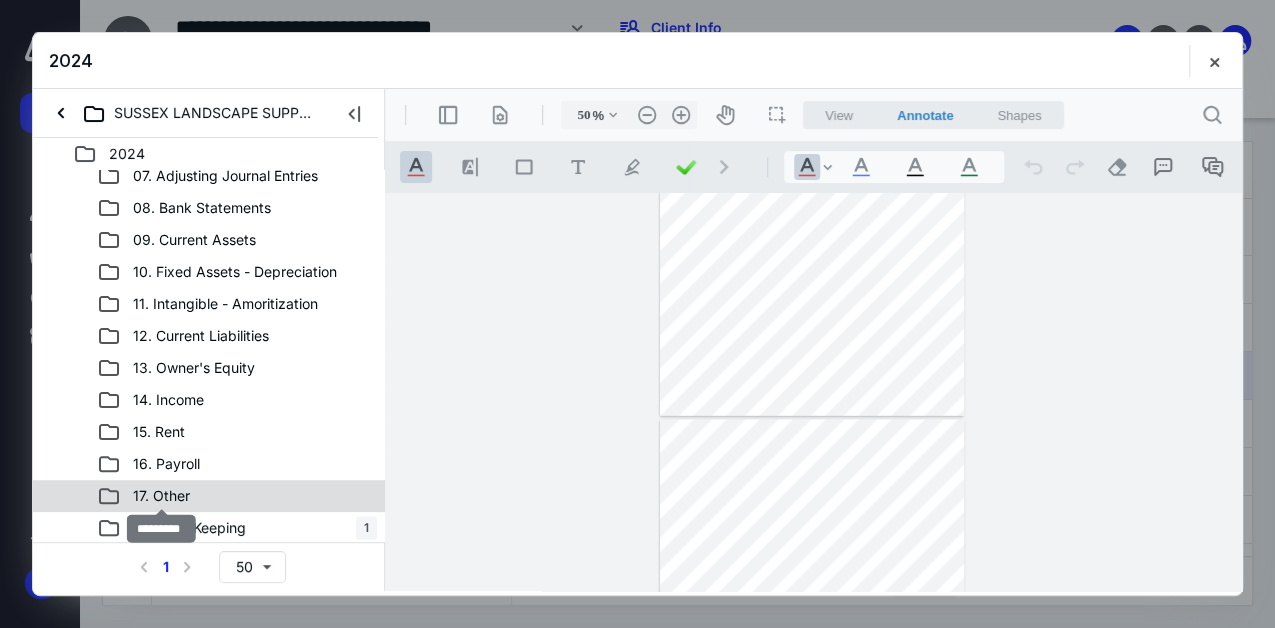click on "17. Other" at bounding box center (161, 496) 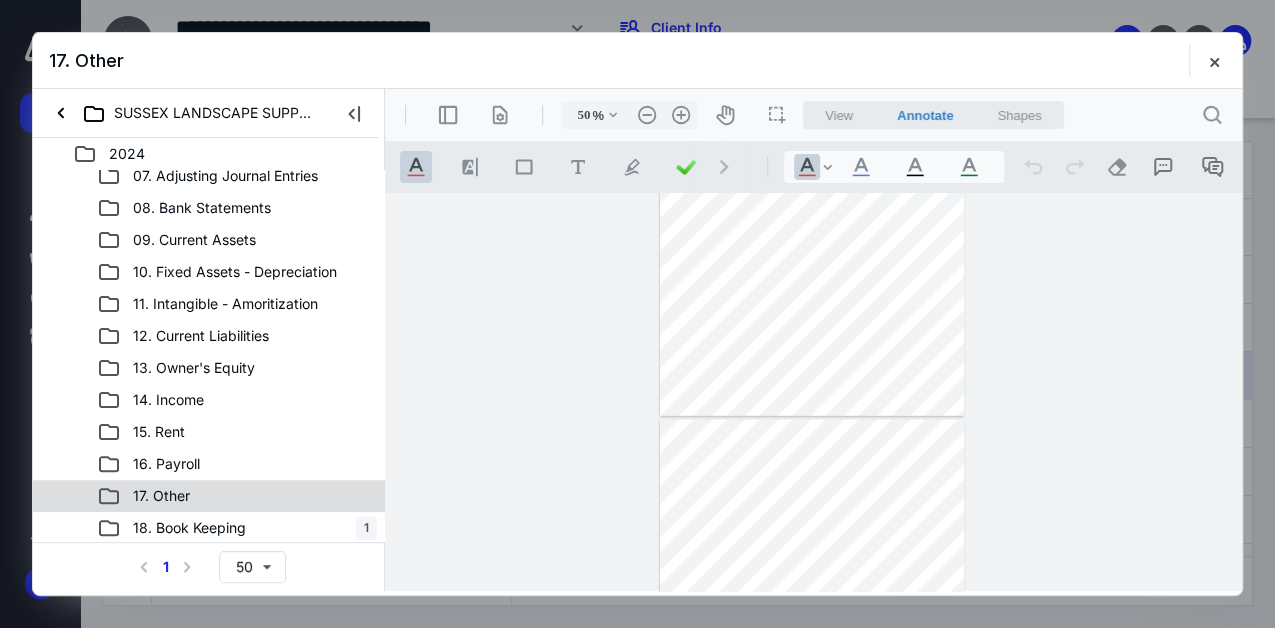 scroll, scrollTop: 0, scrollLeft: 0, axis: both 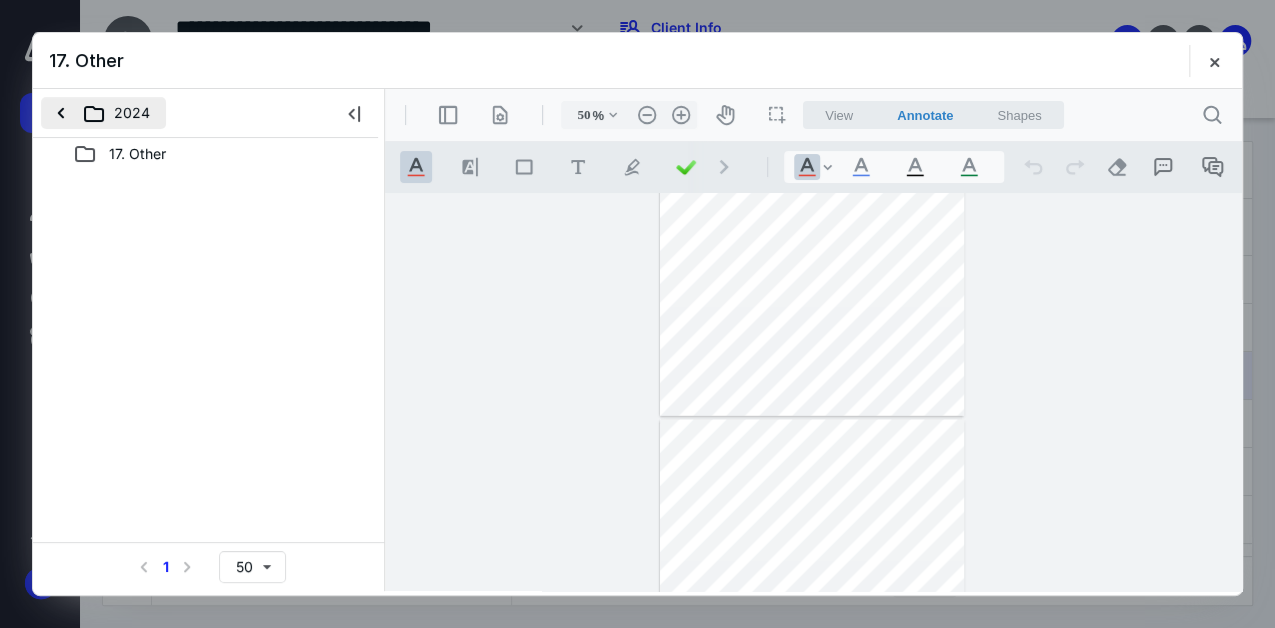 click on "2024" at bounding box center (103, 113) 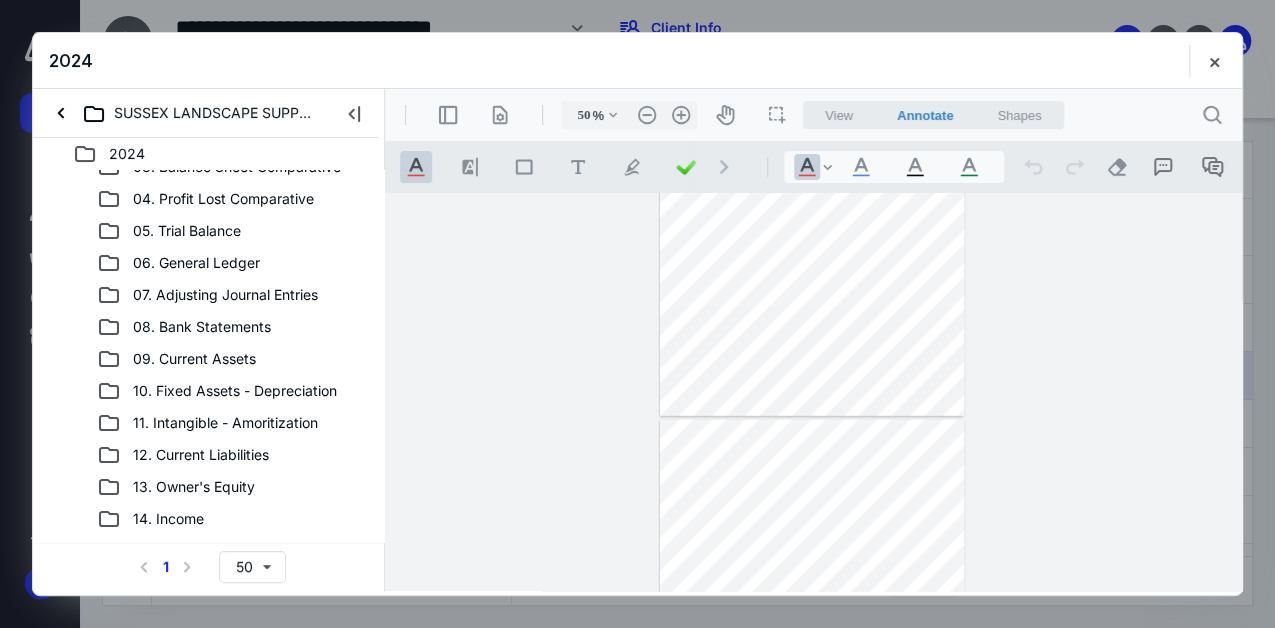 scroll, scrollTop: 202, scrollLeft: 0, axis: vertical 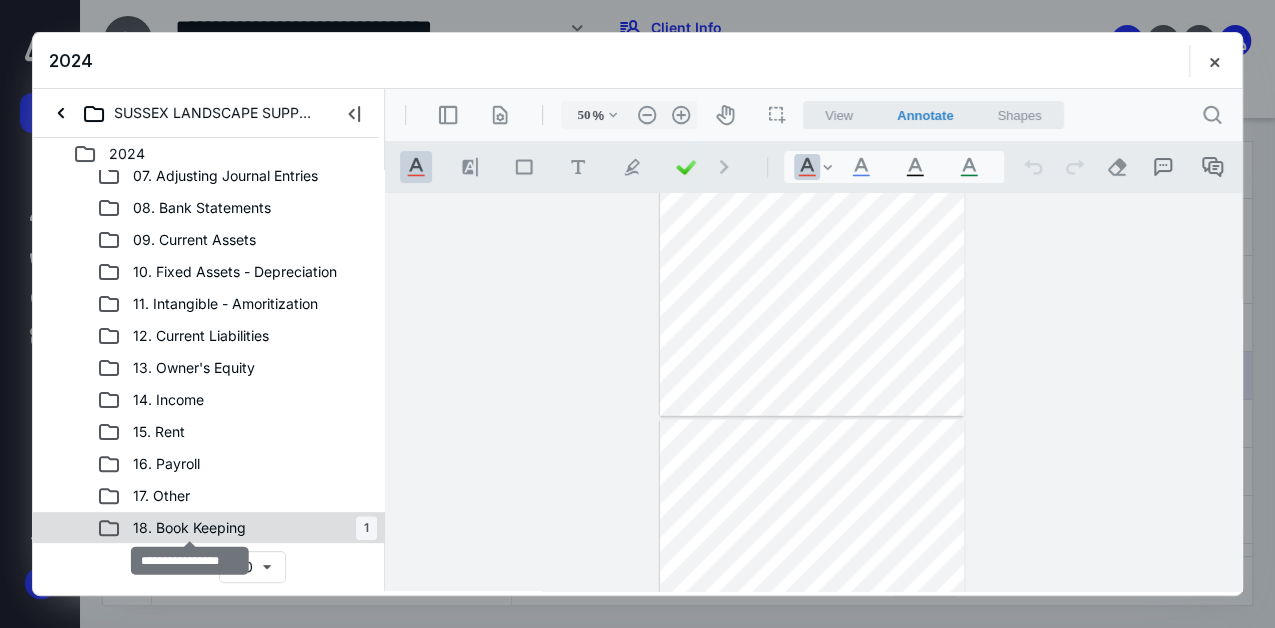 click on "18. Book Keeping" at bounding box center (189, 528) 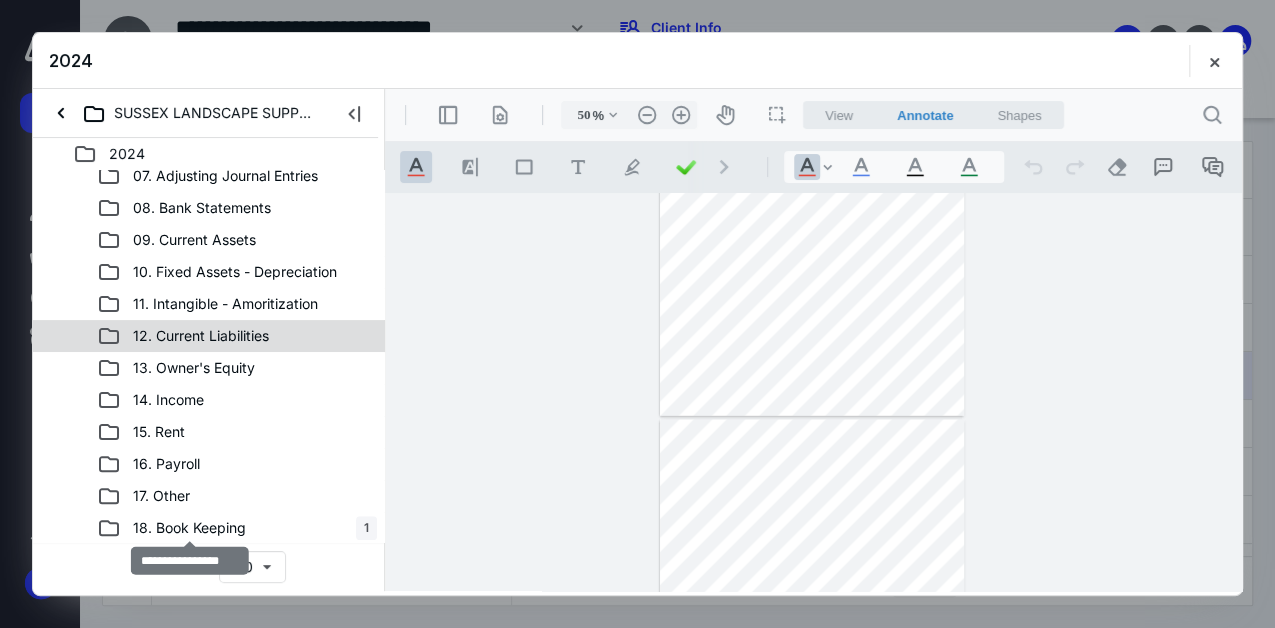 scroll, scrollTop: 0, scrollLeft: 0, axis: both 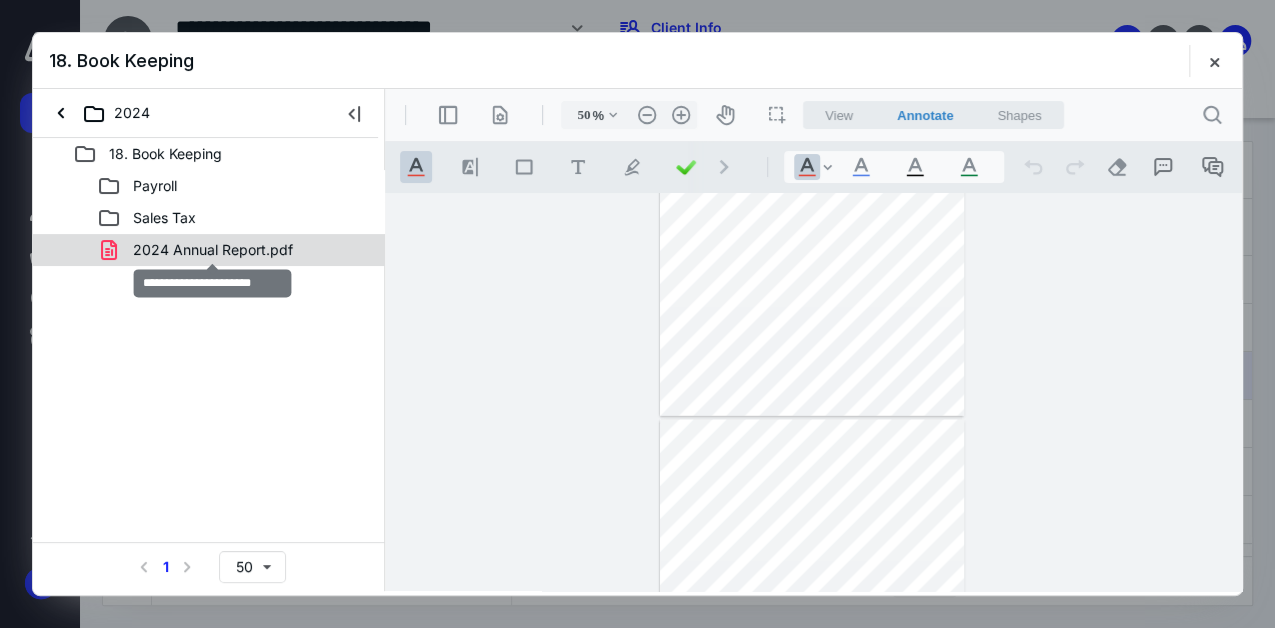 click on "2024 Annual Report.pdf" at bounding box center [213, 250] 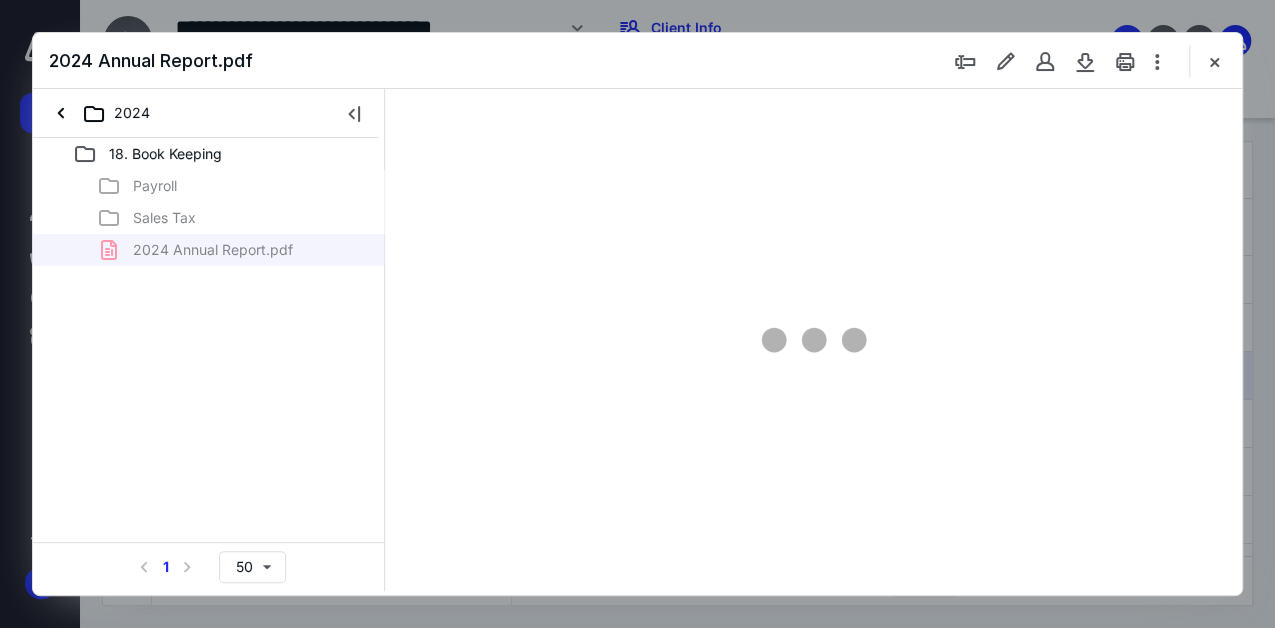 type on "50" 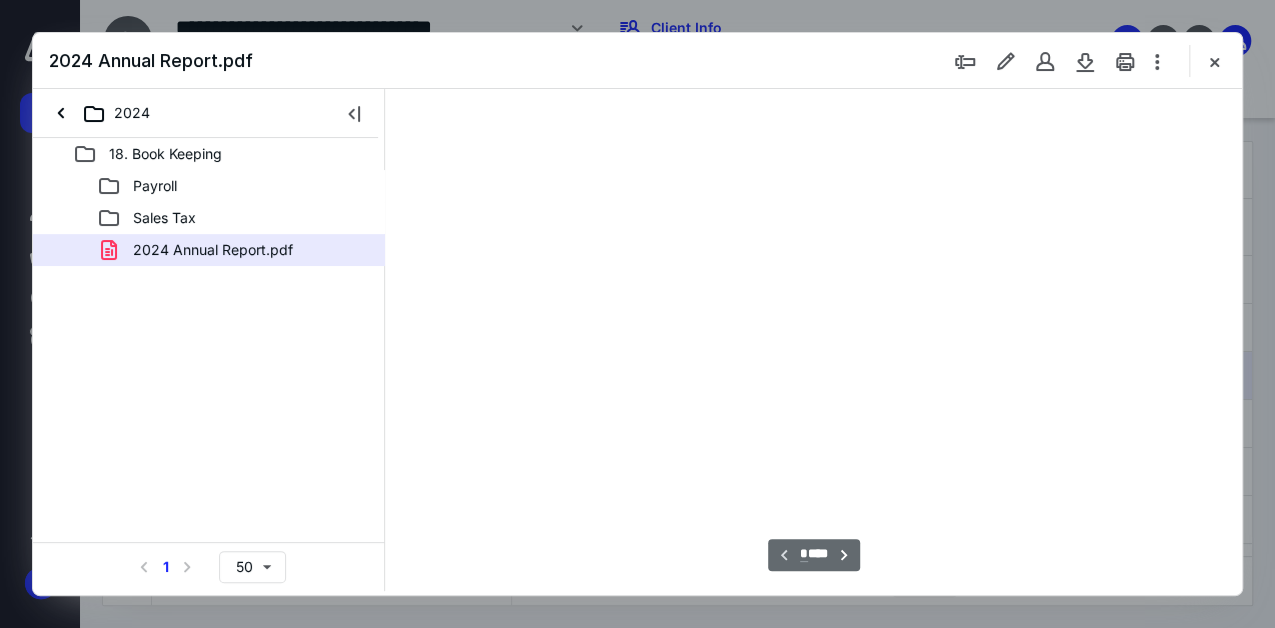 scroll, scrollTop: 106, scrollLeft: 0, axis: vertical 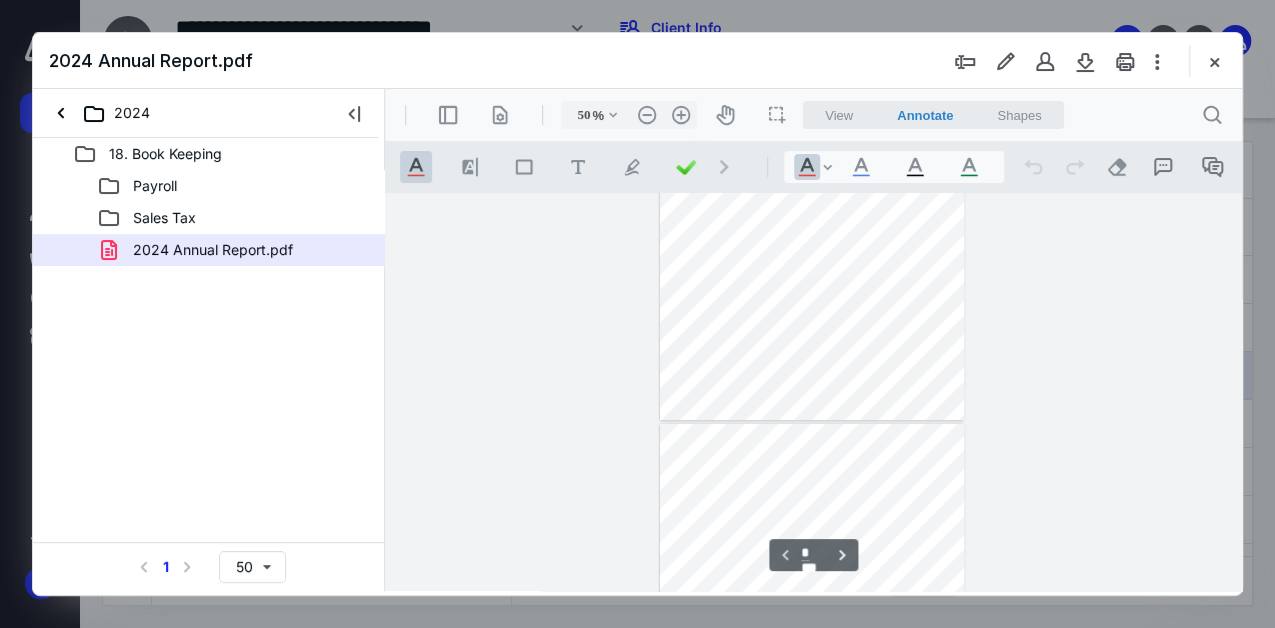 type on "*" 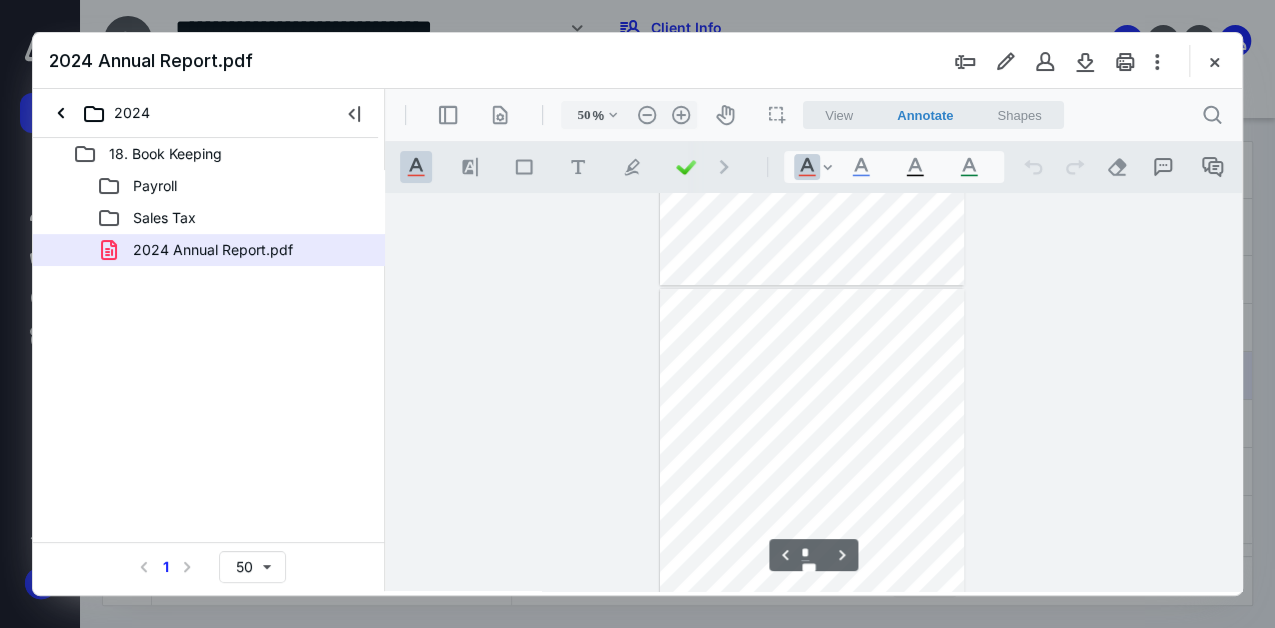 scroll, scrollTop: 306, scrollLeft: 0, axis: vertical 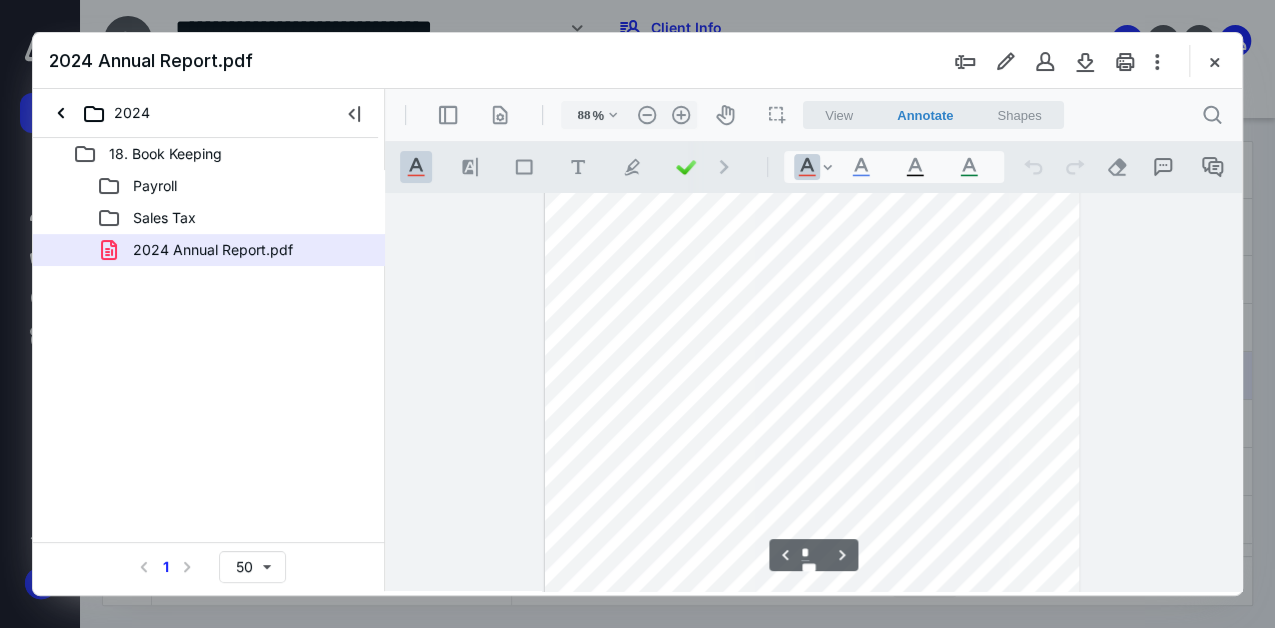 type on "113" 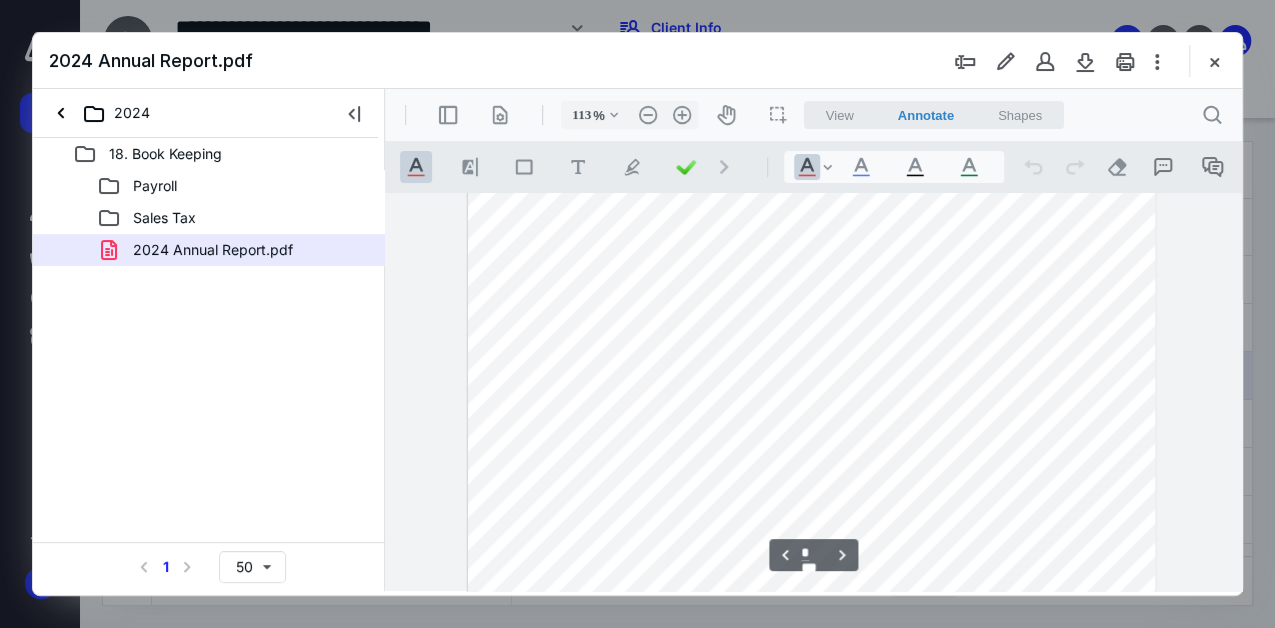 scroll, scrollTop: 970, scrollLeft: 0, axis: vertical 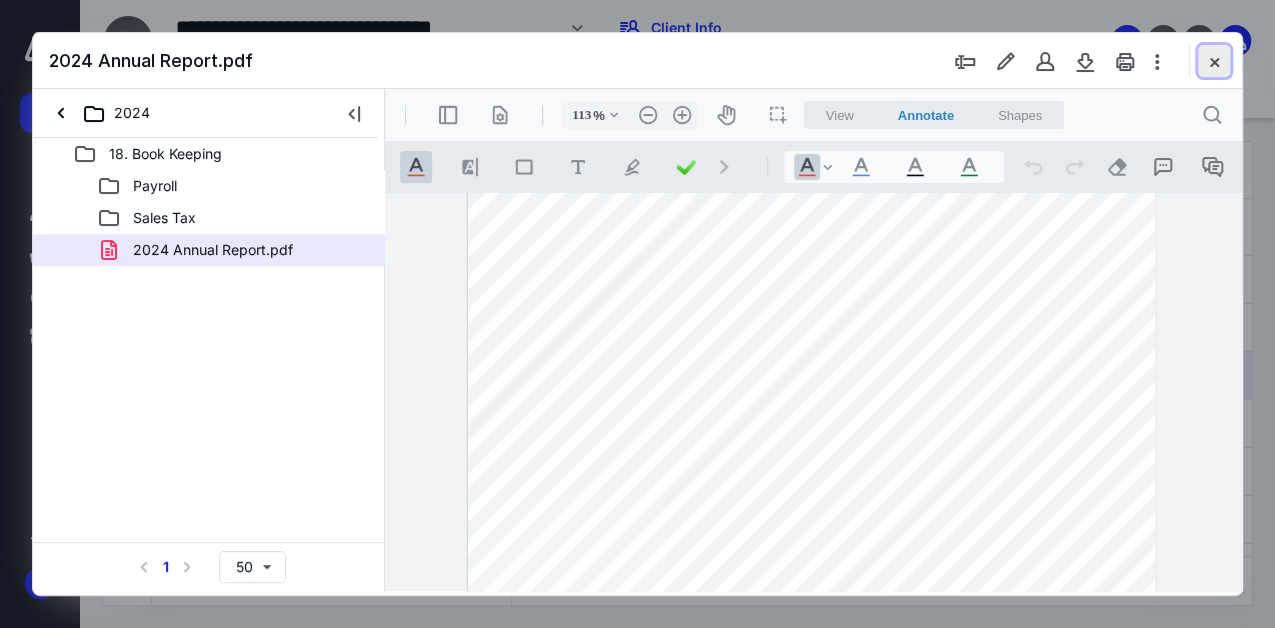 click at bounding box center (1214, 61) 